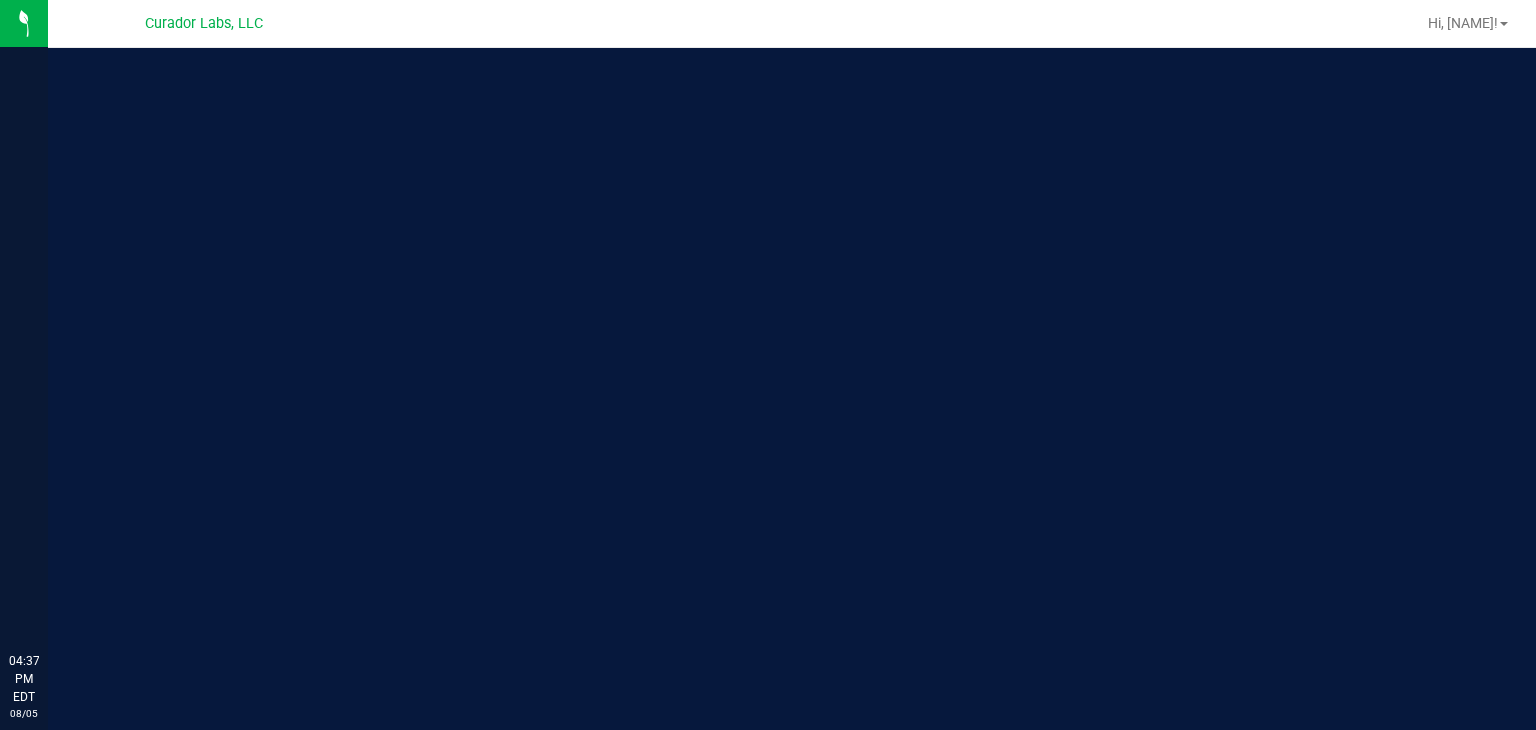 scroll, scrollTop: 0, scrollLeft: 0, axis: both 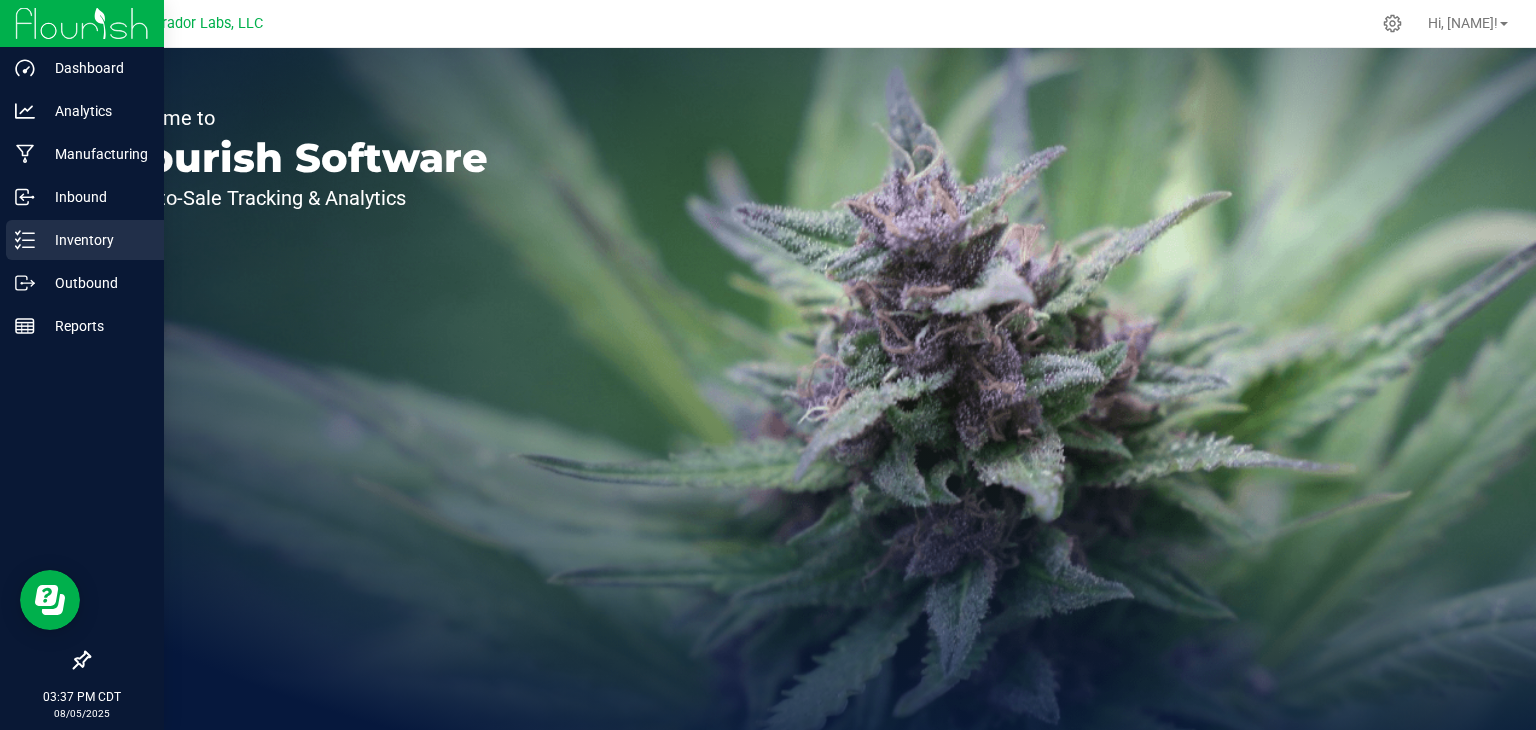 click on "Inventory" at bounding box center (85, 240) 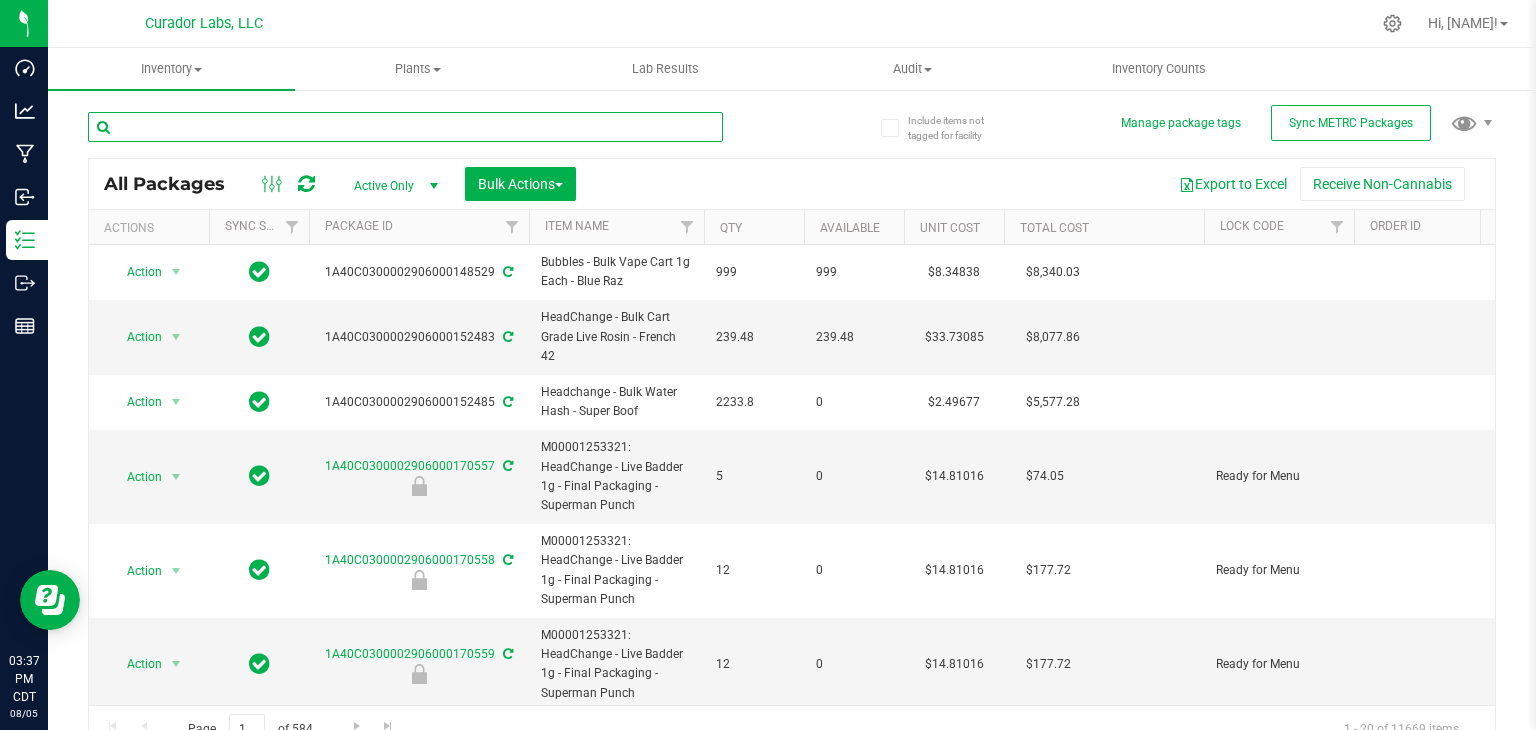 click at bounding box center [405, 127] 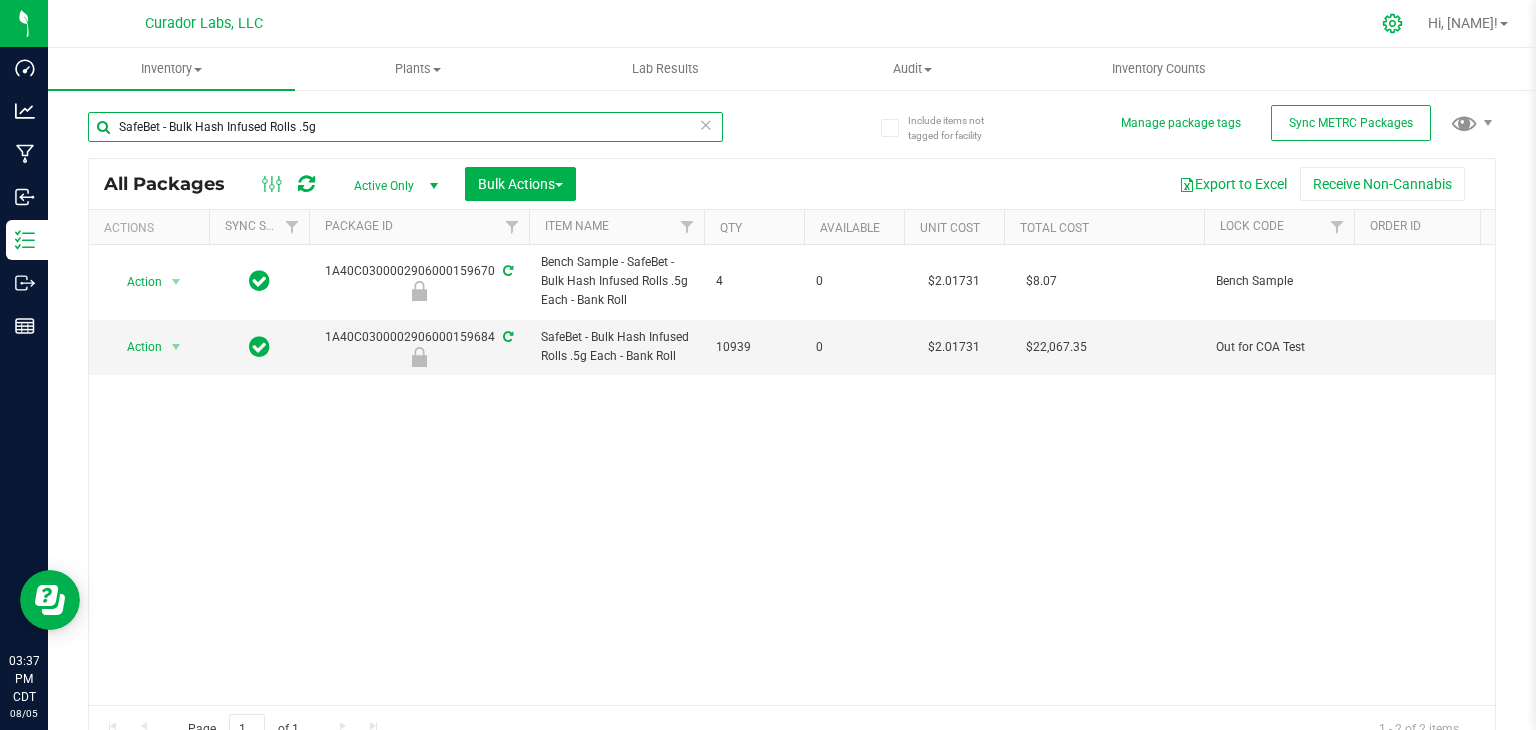 type on "SafeBet - Bulk Hash Infused Rolls .5g" 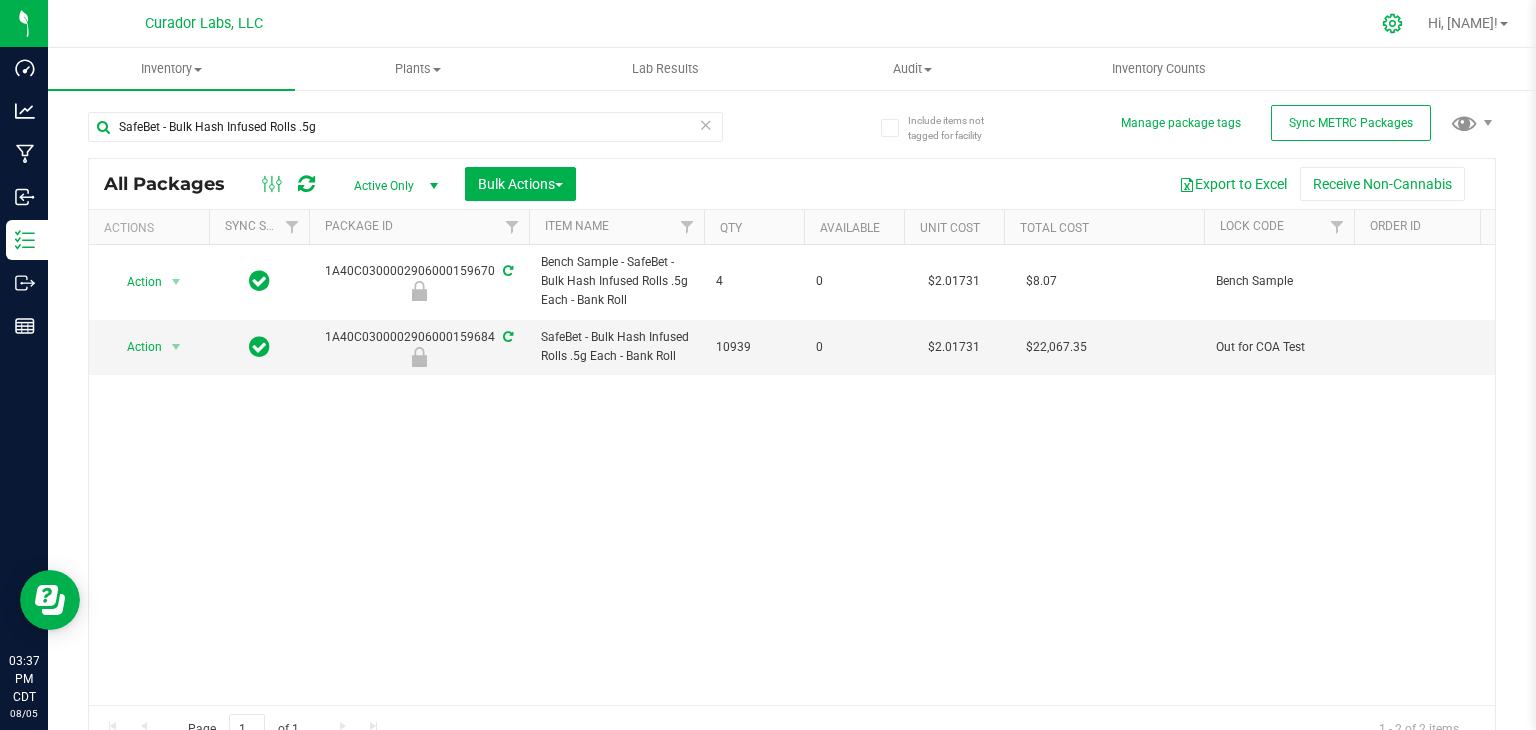 click 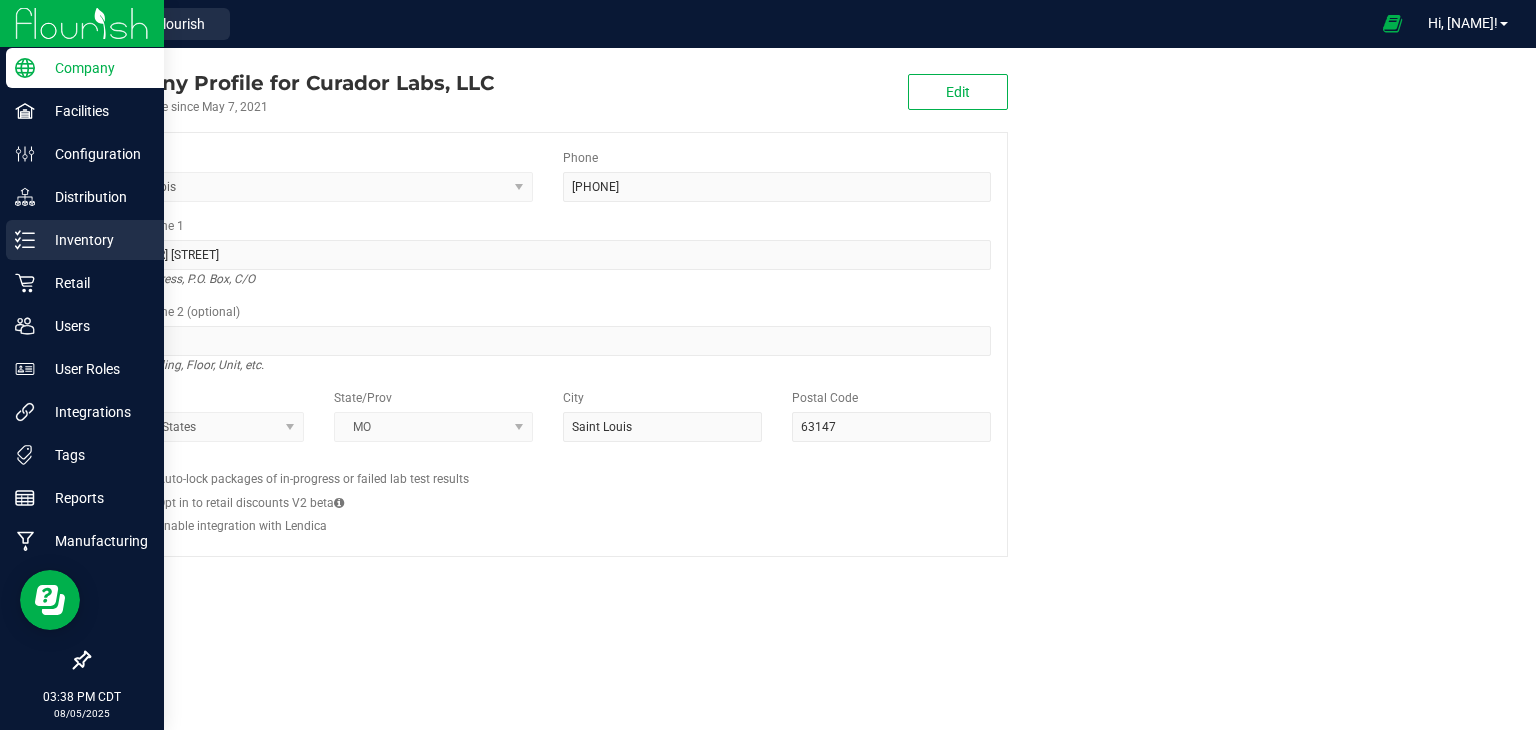 click on "Inventory" at bounding box center [85, 240] 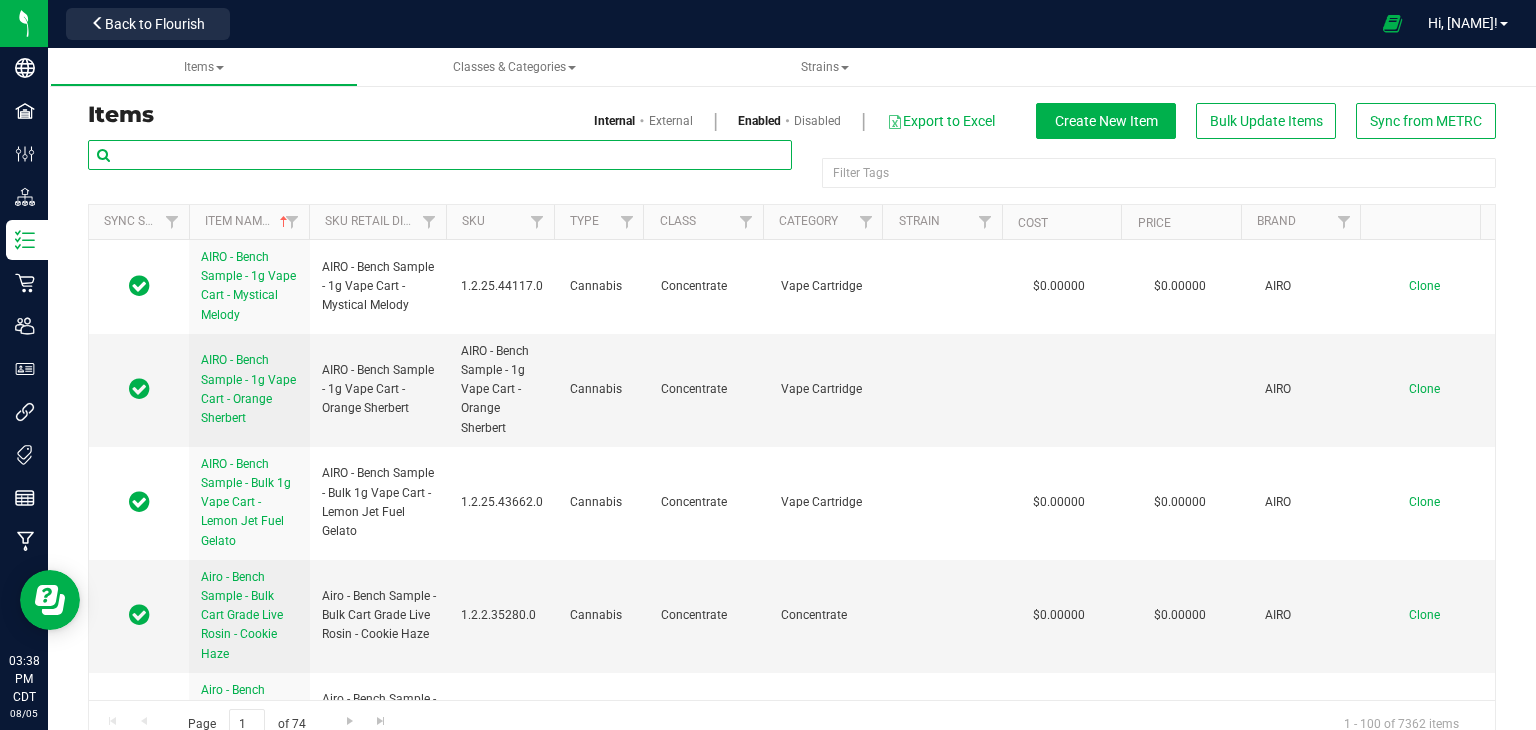 click at bounding box center (440, 155) 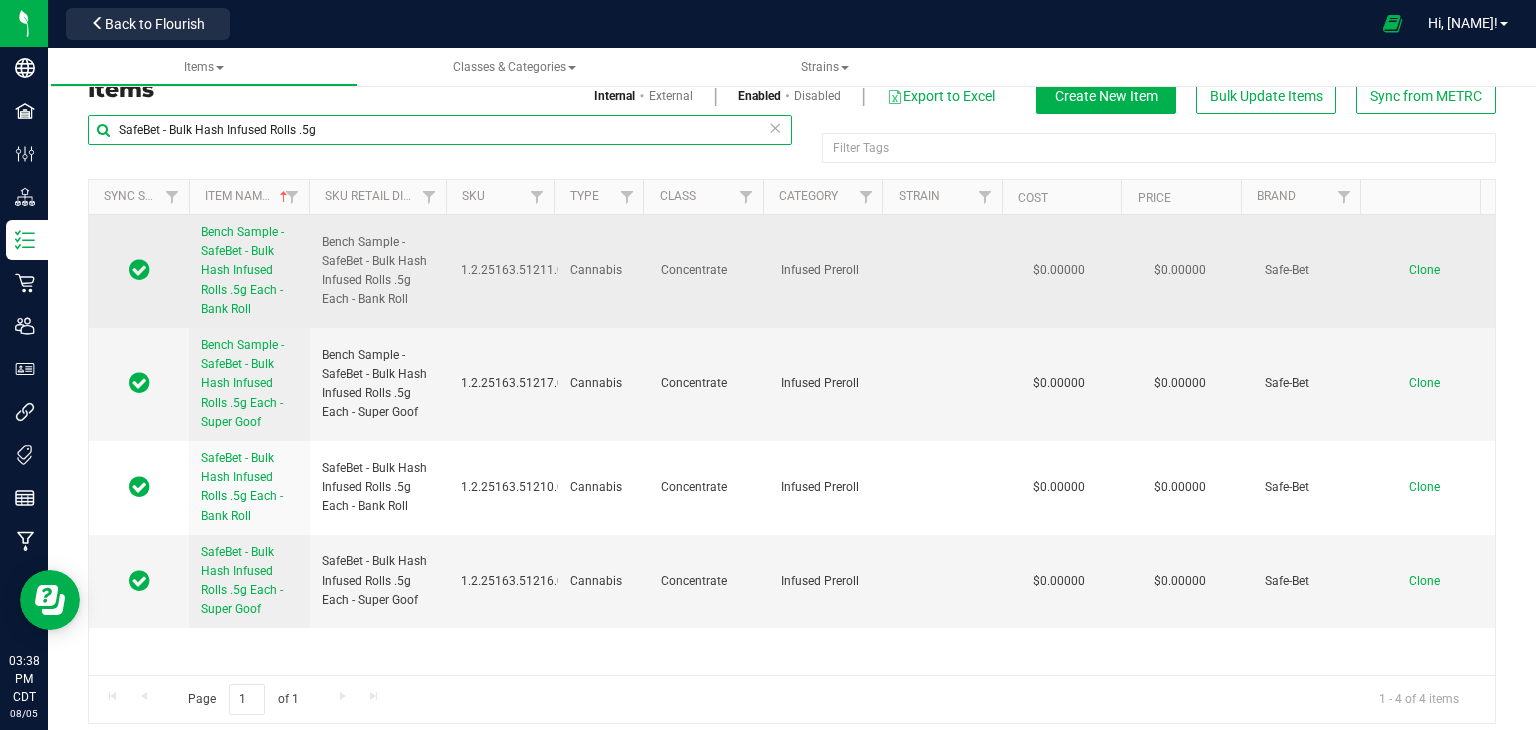 scroll, scrollTop: 37, scrollLeft: 0, axis: vertical 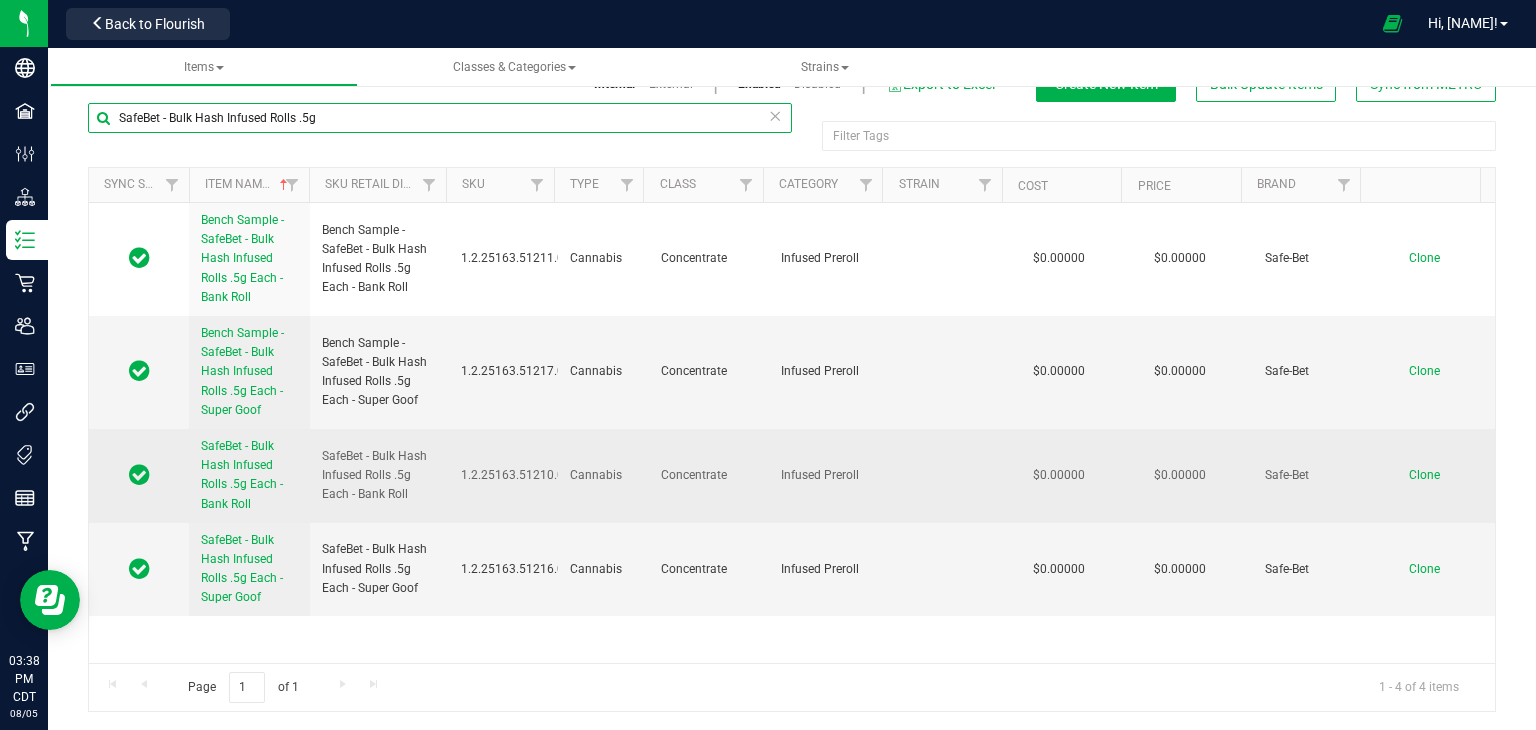 type on "SafeBet - Bulk Hash Infused Rolls .5g" 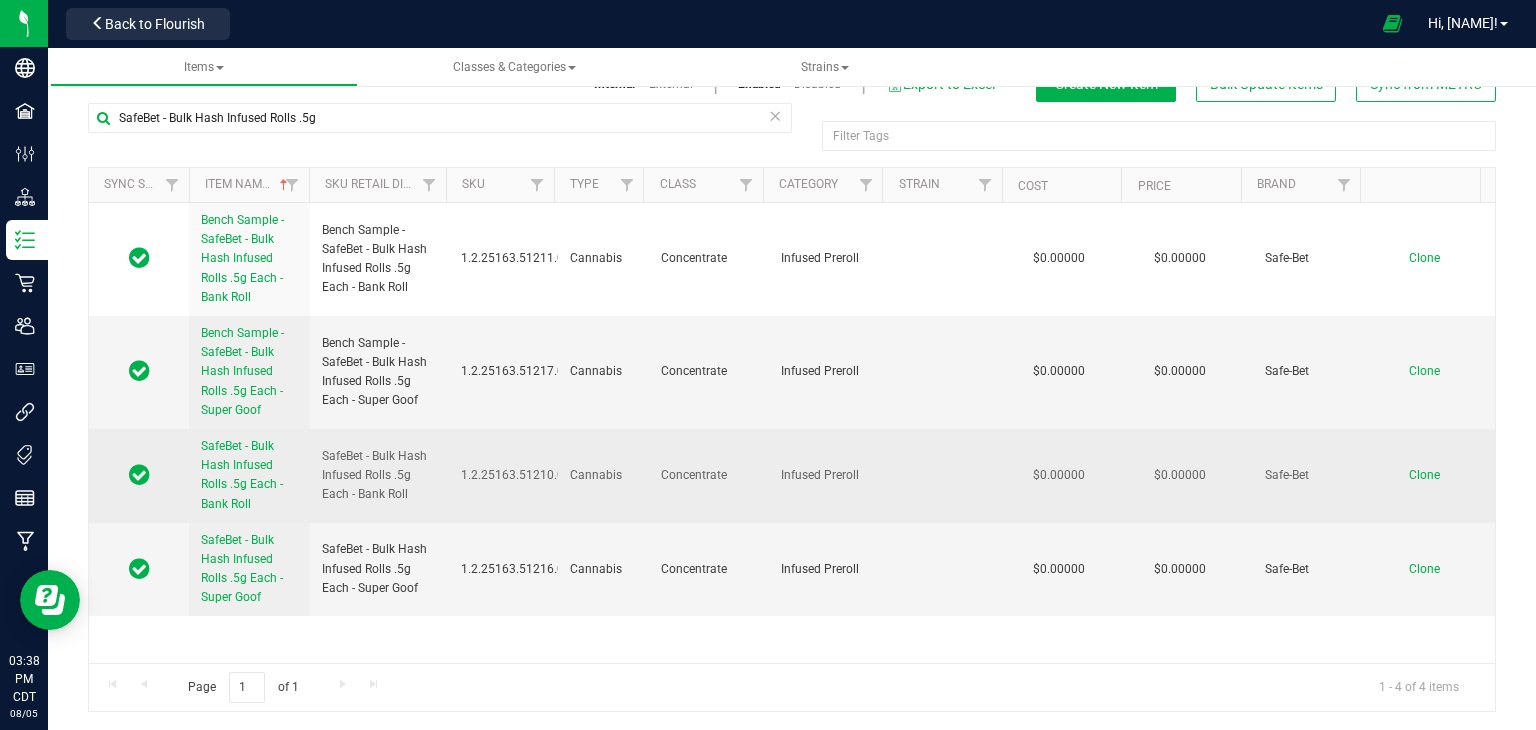 click on "Clone" at bounding box center [1424, 475] 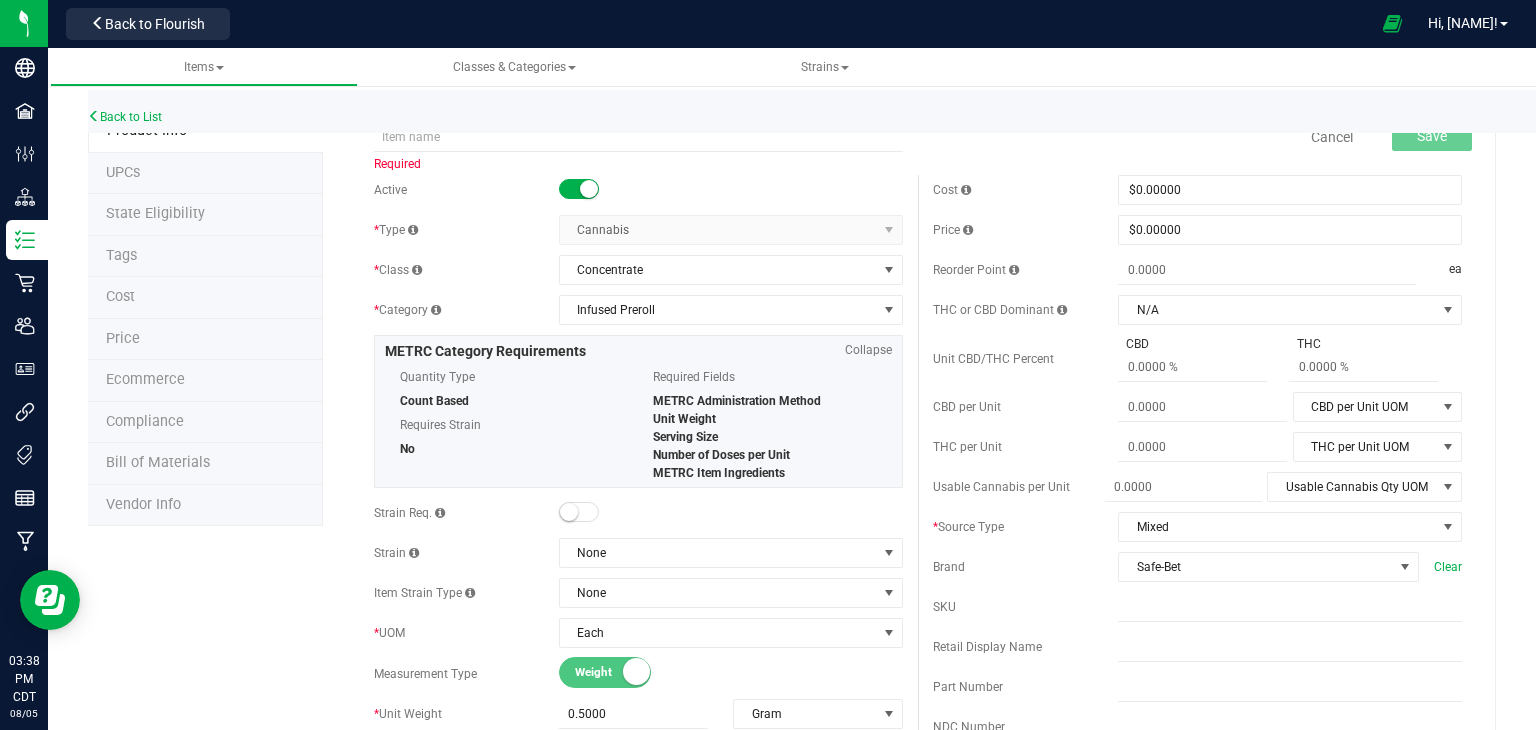 scroll, scrollTop: 0, scrollLeft: 0, axis: both 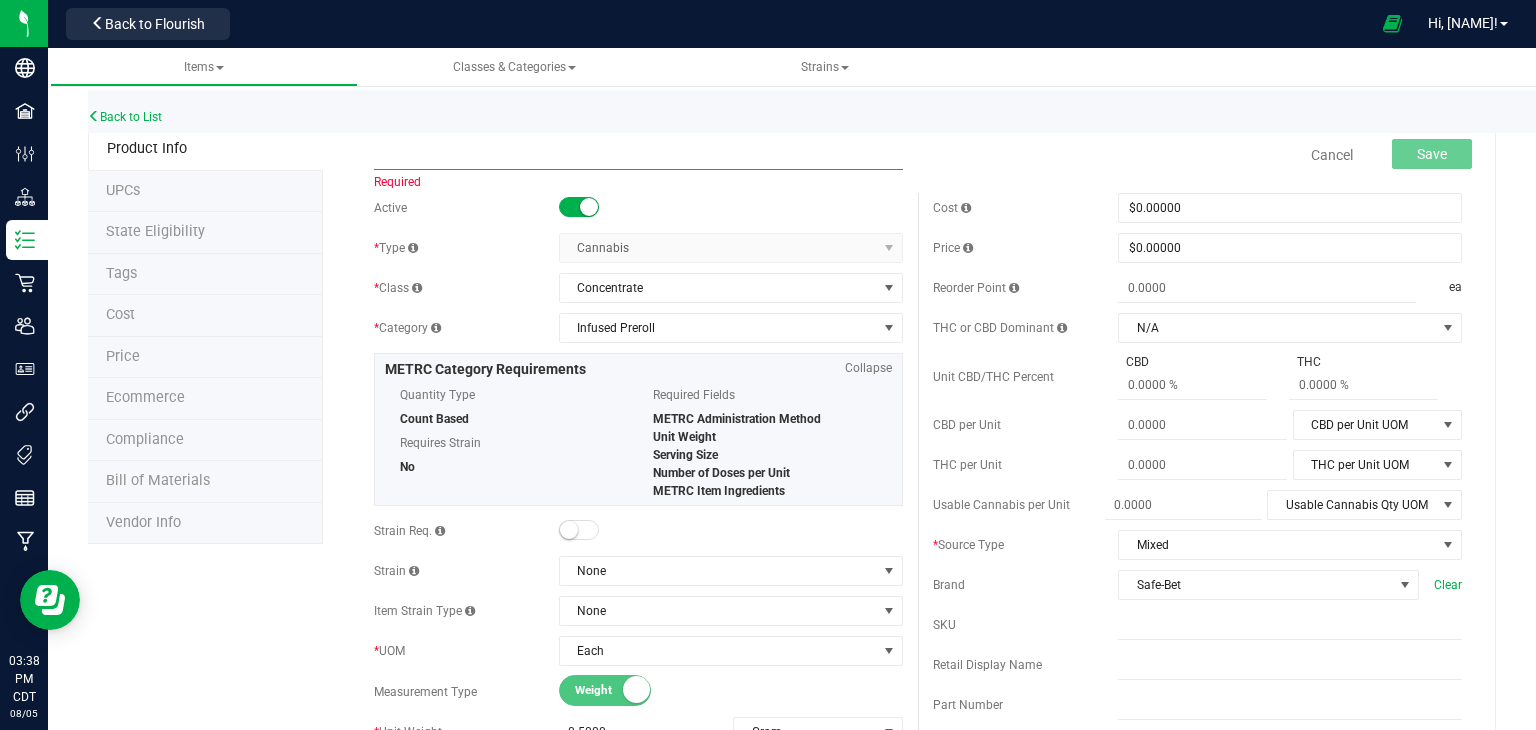 click at bounding box center (638, 155) 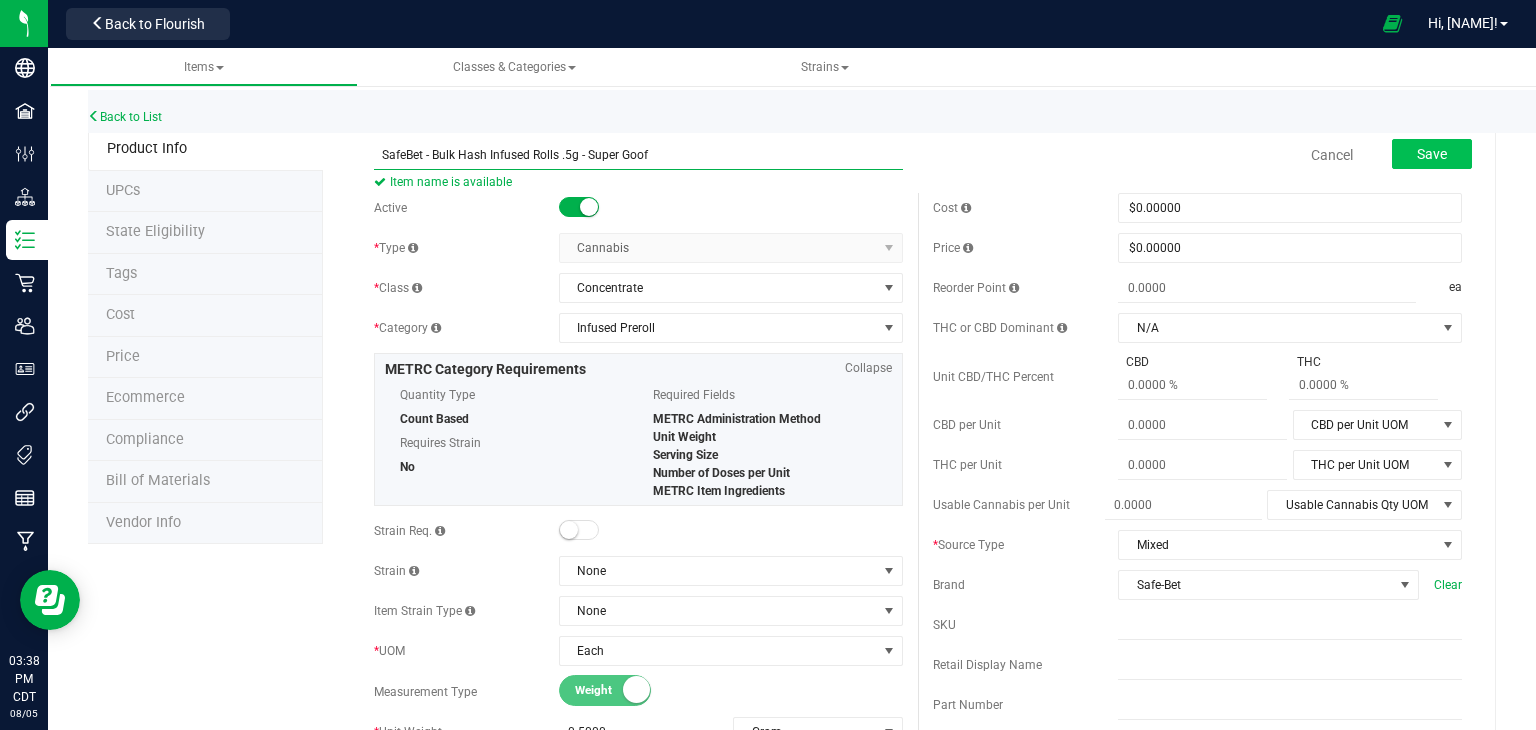 type on "SafeBet - Bulk Hash Infused Rolls .5g - Super Goof" 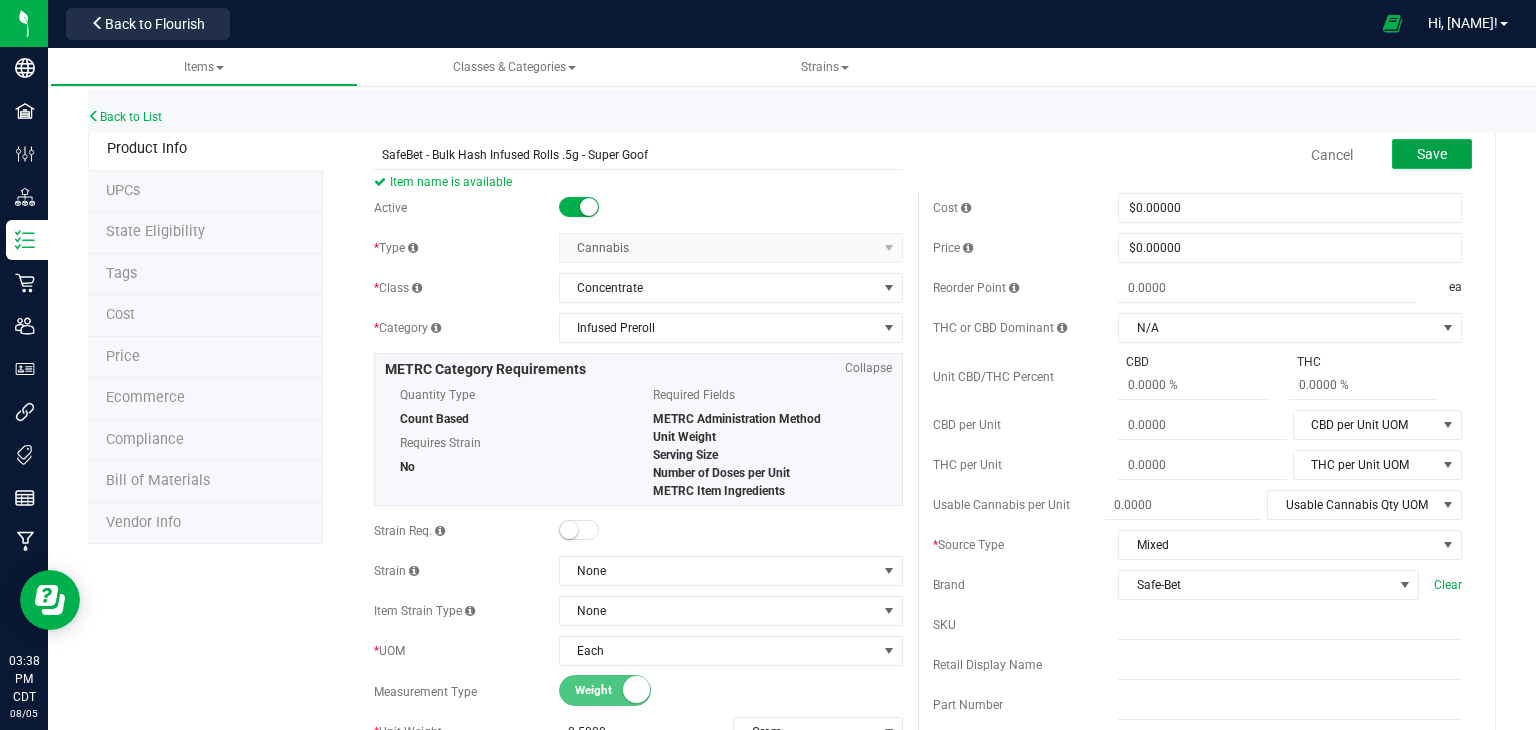 click on "Save" at bounding box center [1432, 154] 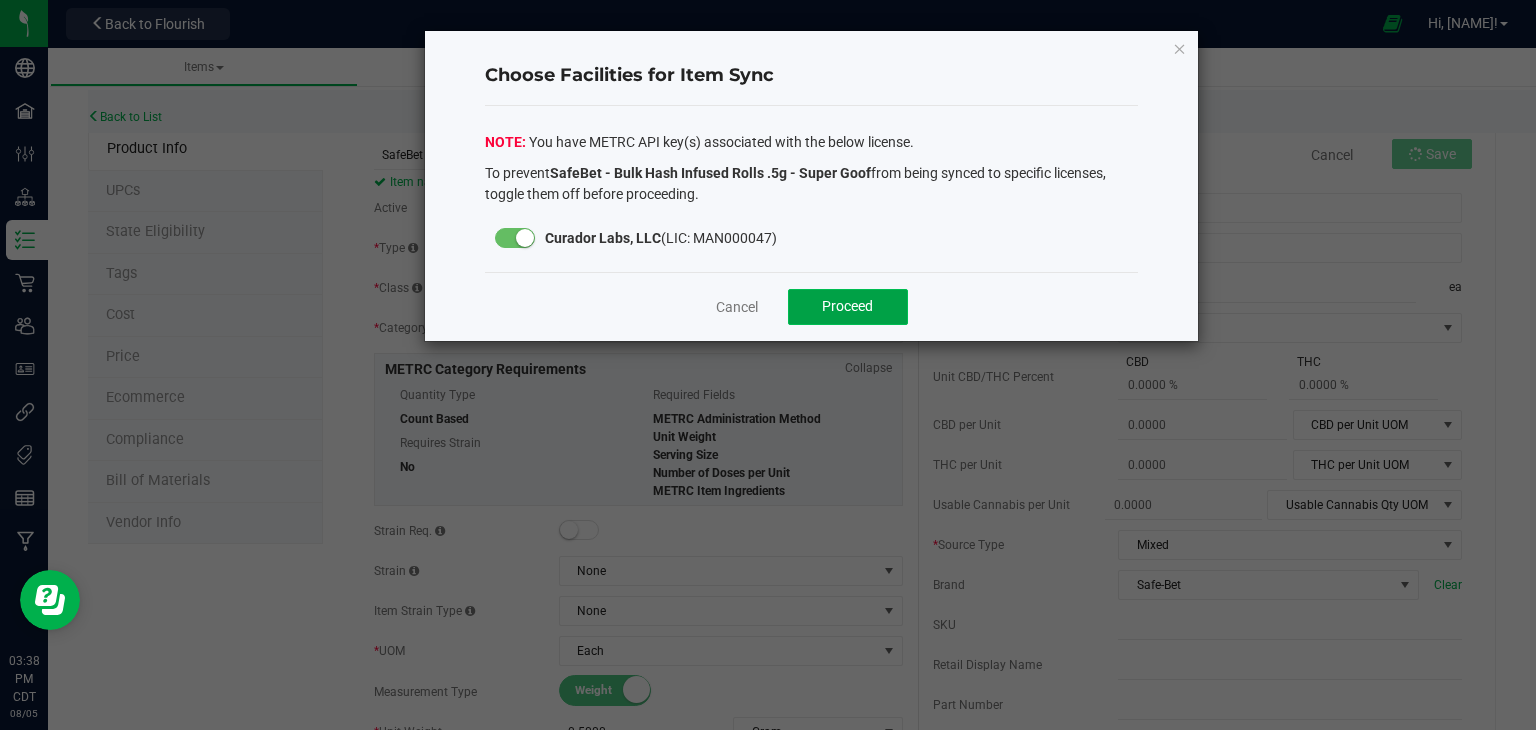 click on "Proceed" 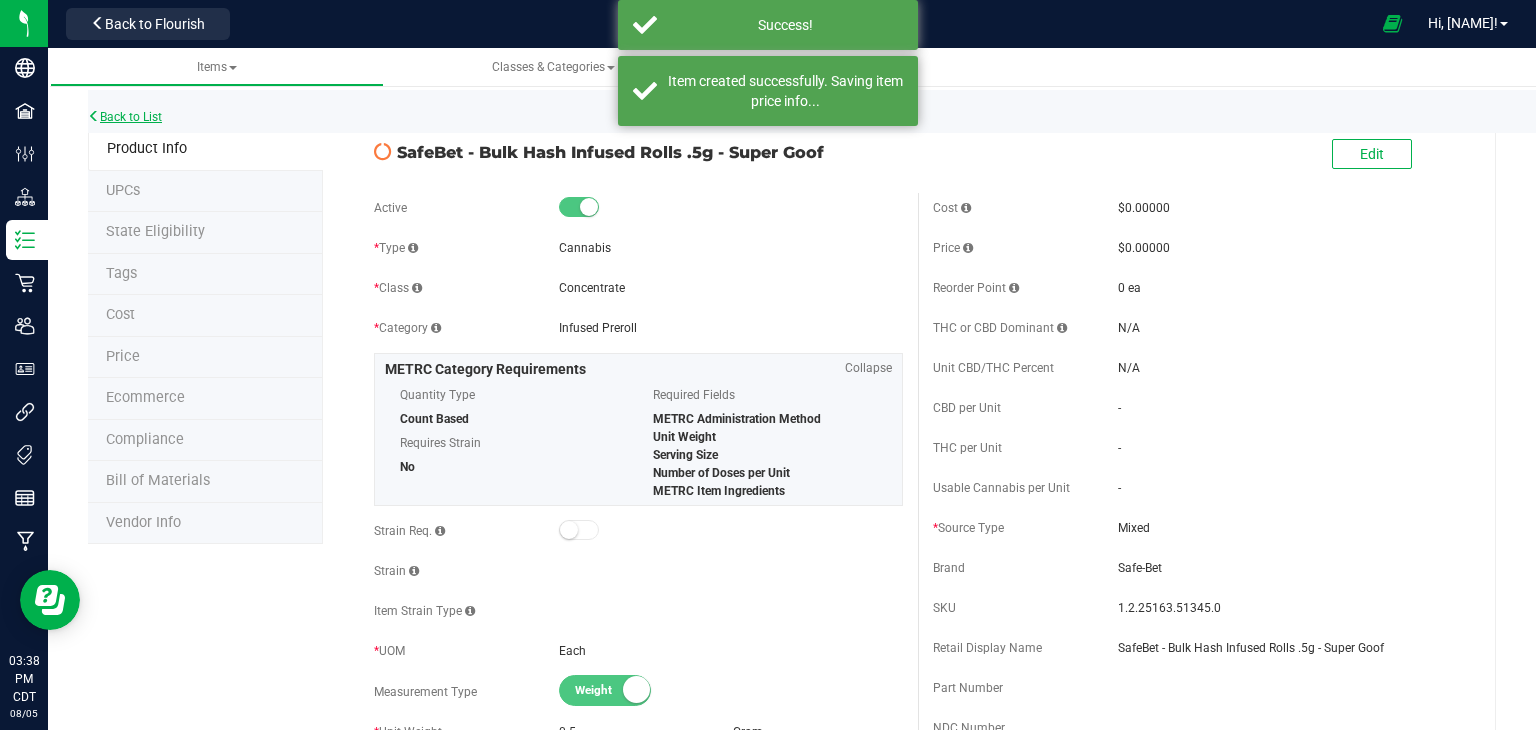 click on "Back to List" at bounding box center (125, 117) 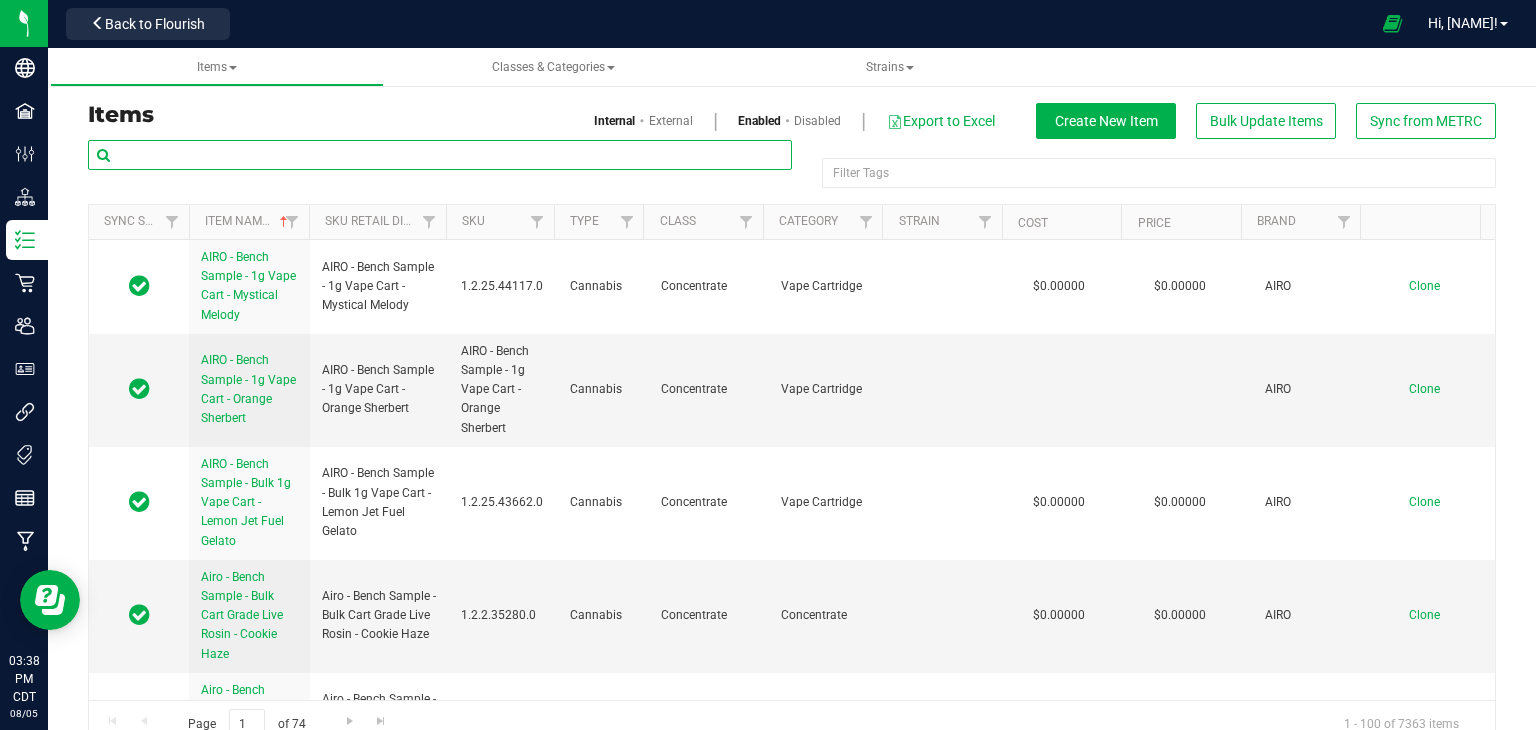 click at bounding box center (440, 155) 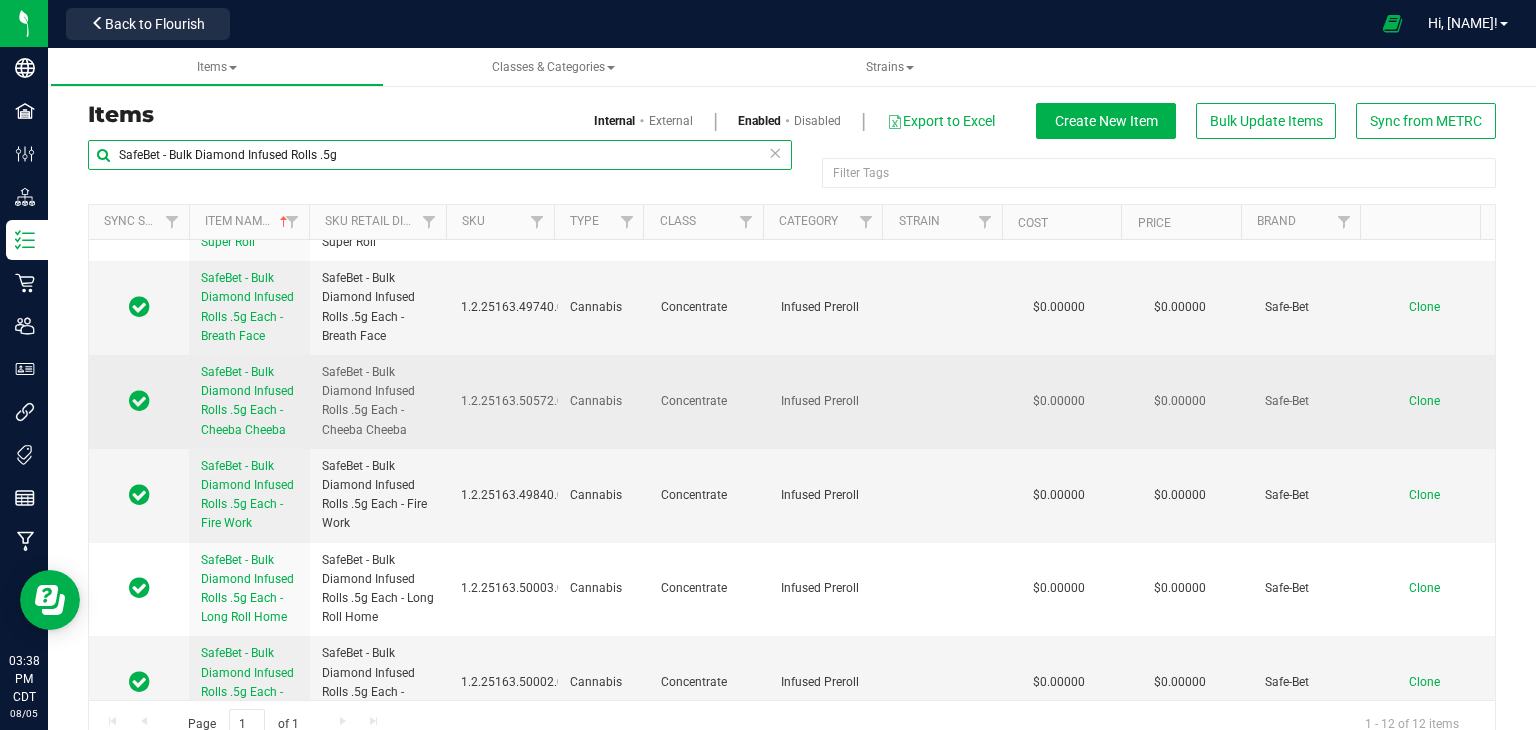 scroll, scrollTop: 500, scrollLeft: 0, axis: vertical 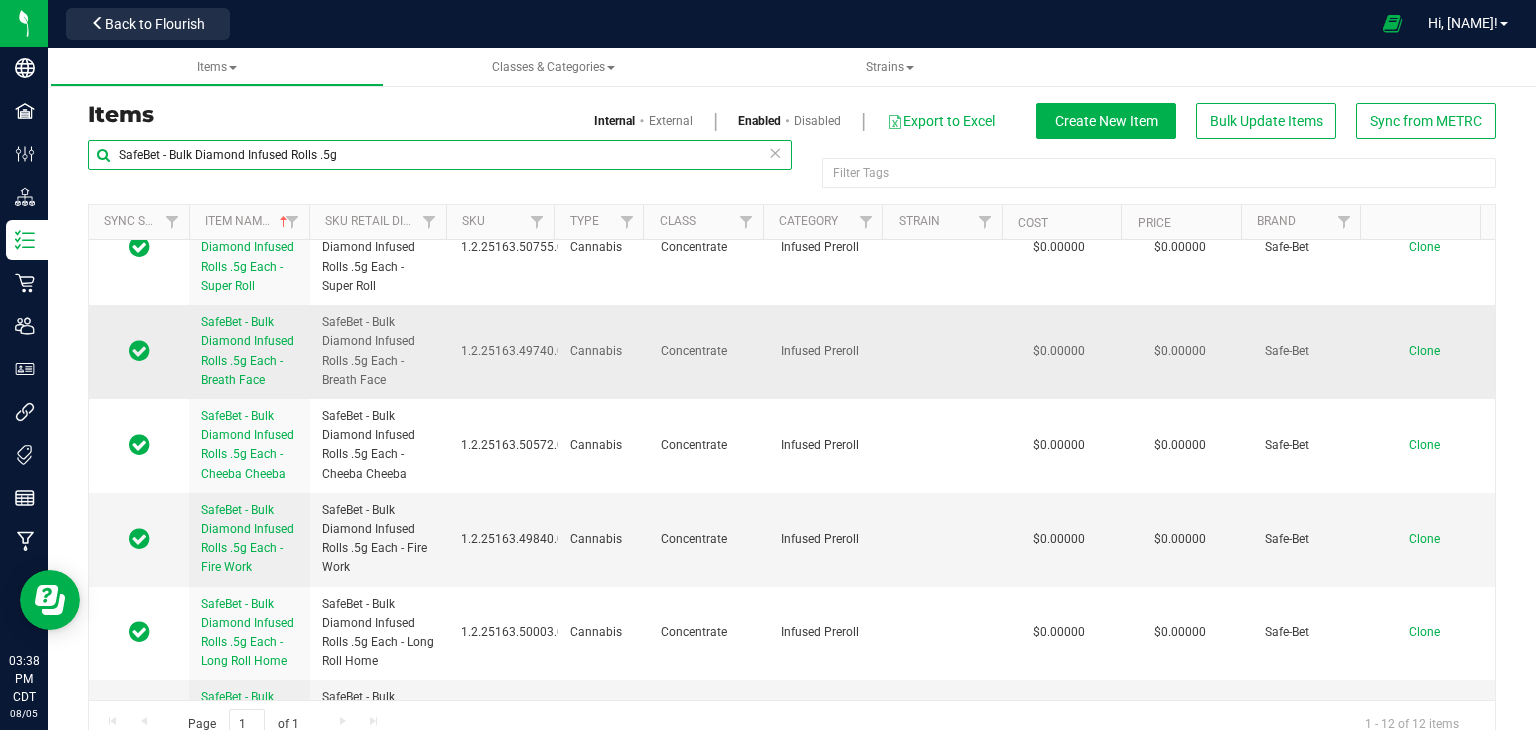 type on "SafeBet - Bulk Diamond Infused Rolls .5g" 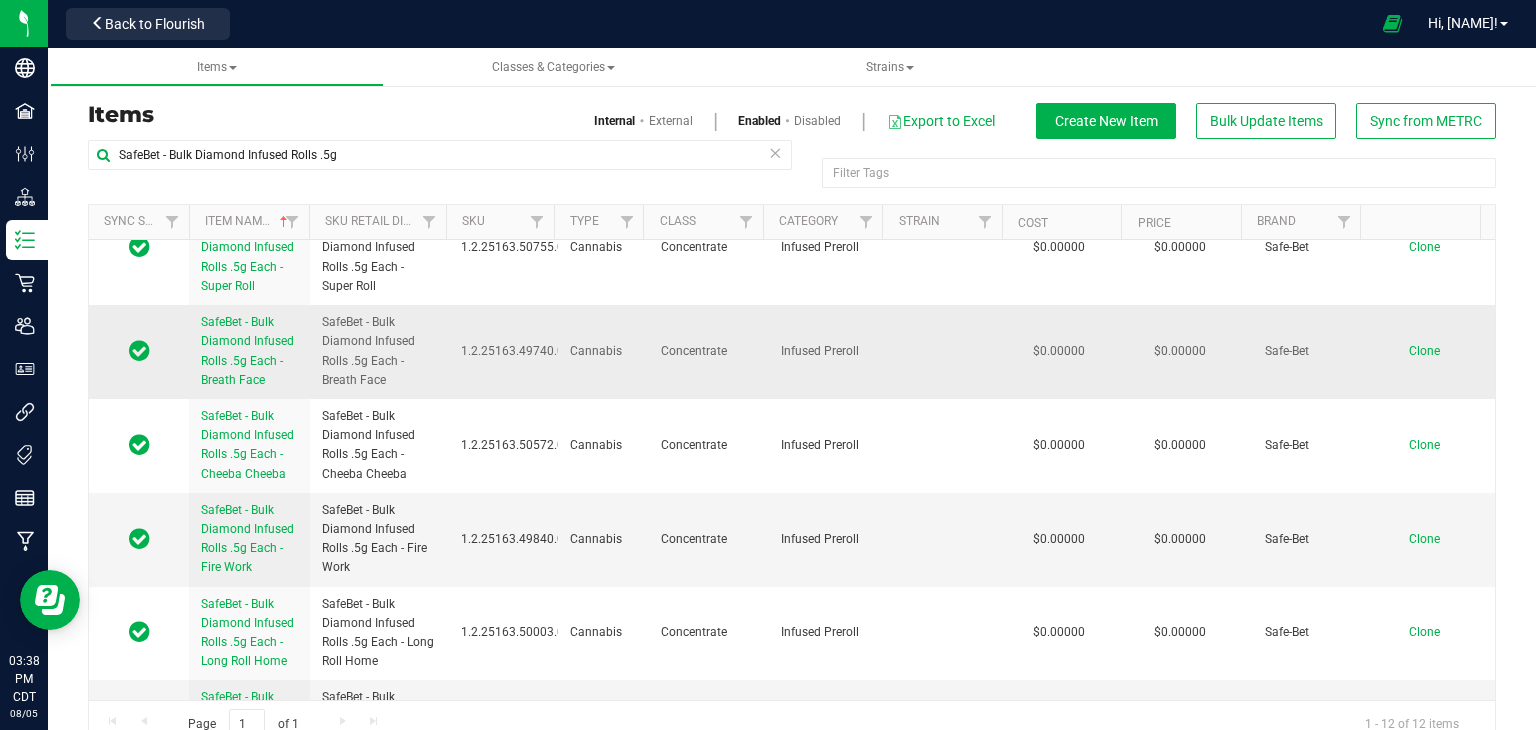 click on "Clone" at bounding box center (1424, 351) 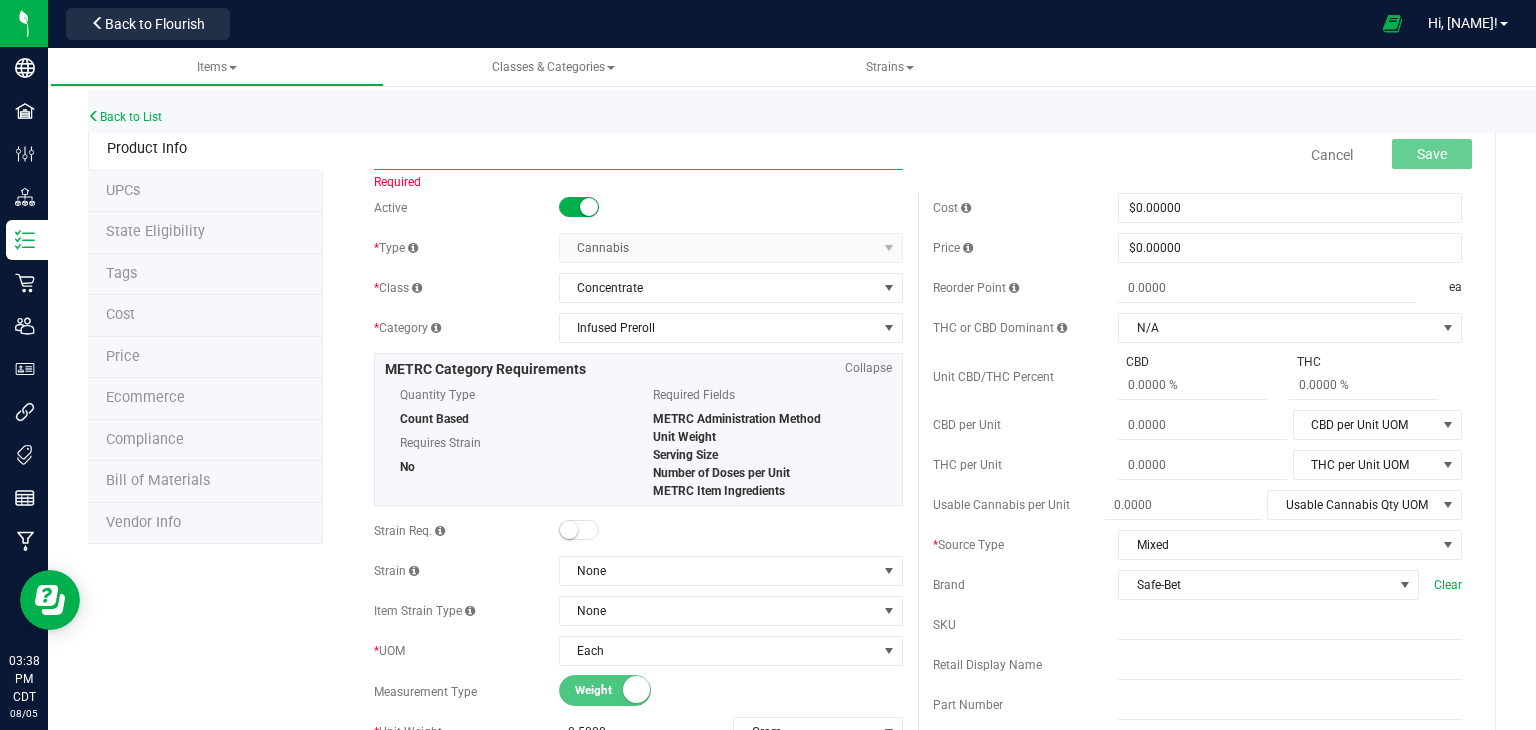 click at bounding box center (638, 155) 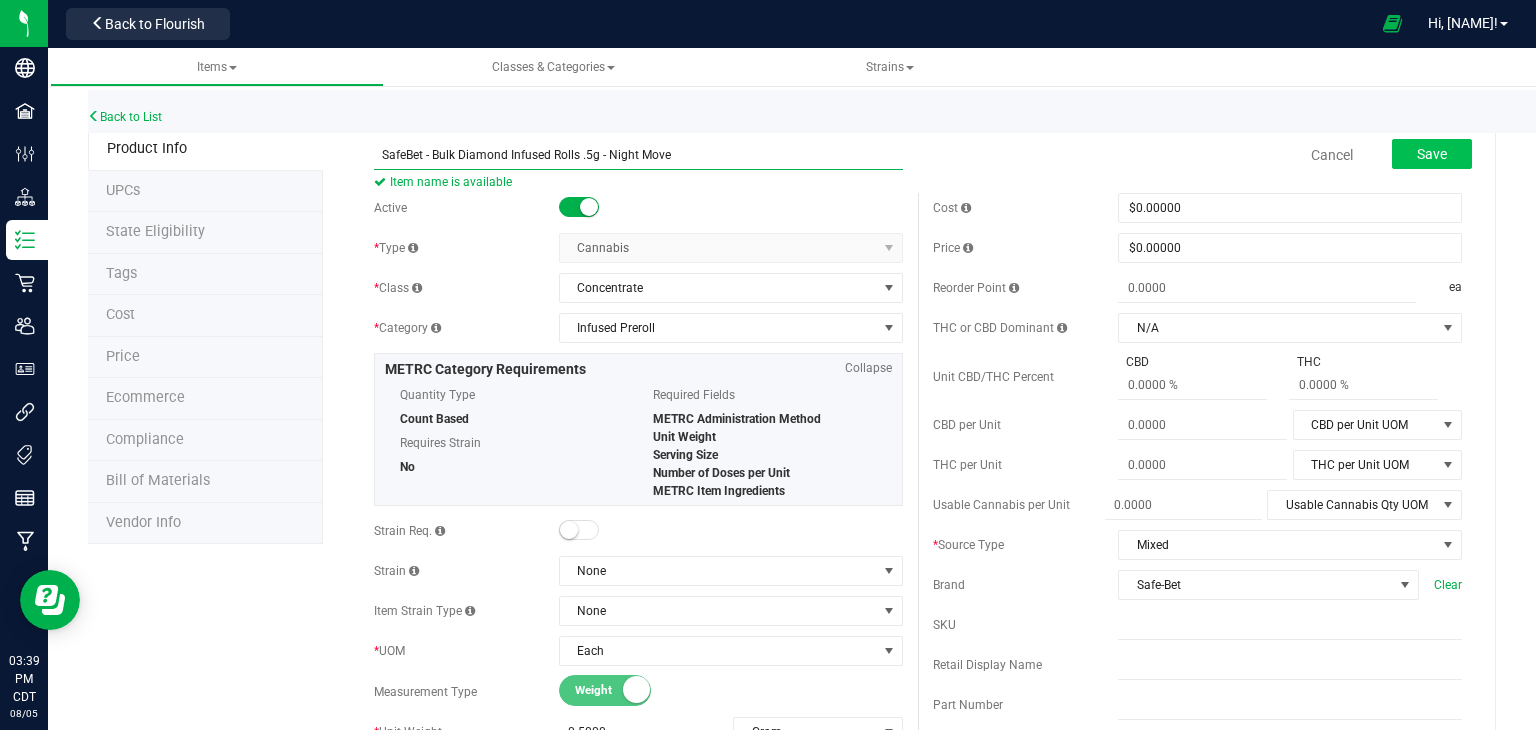 type on "SafeBet - Bulk Diamond Infused Rolls .5g - Night Move" 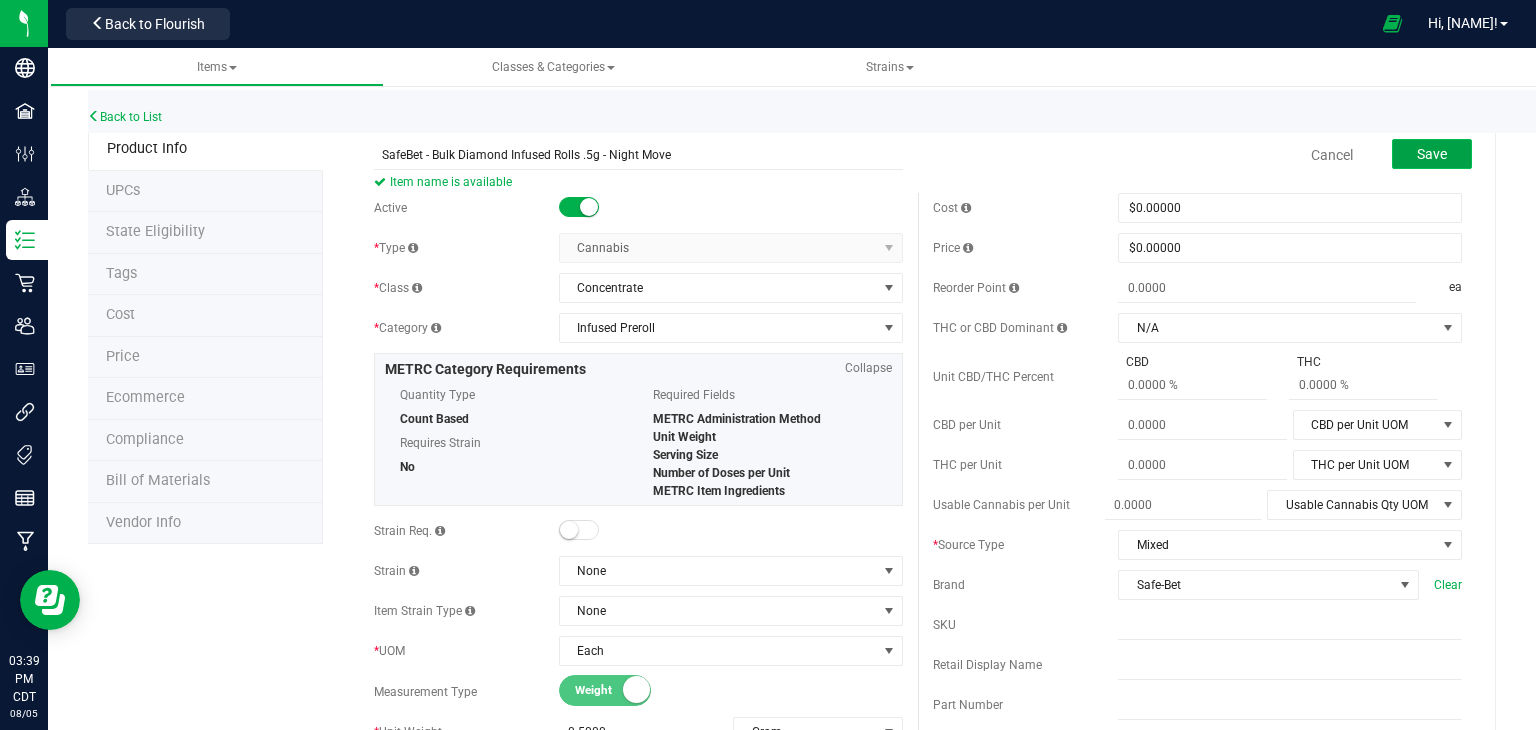 click on "Save" at bounding box center (1432, 154) 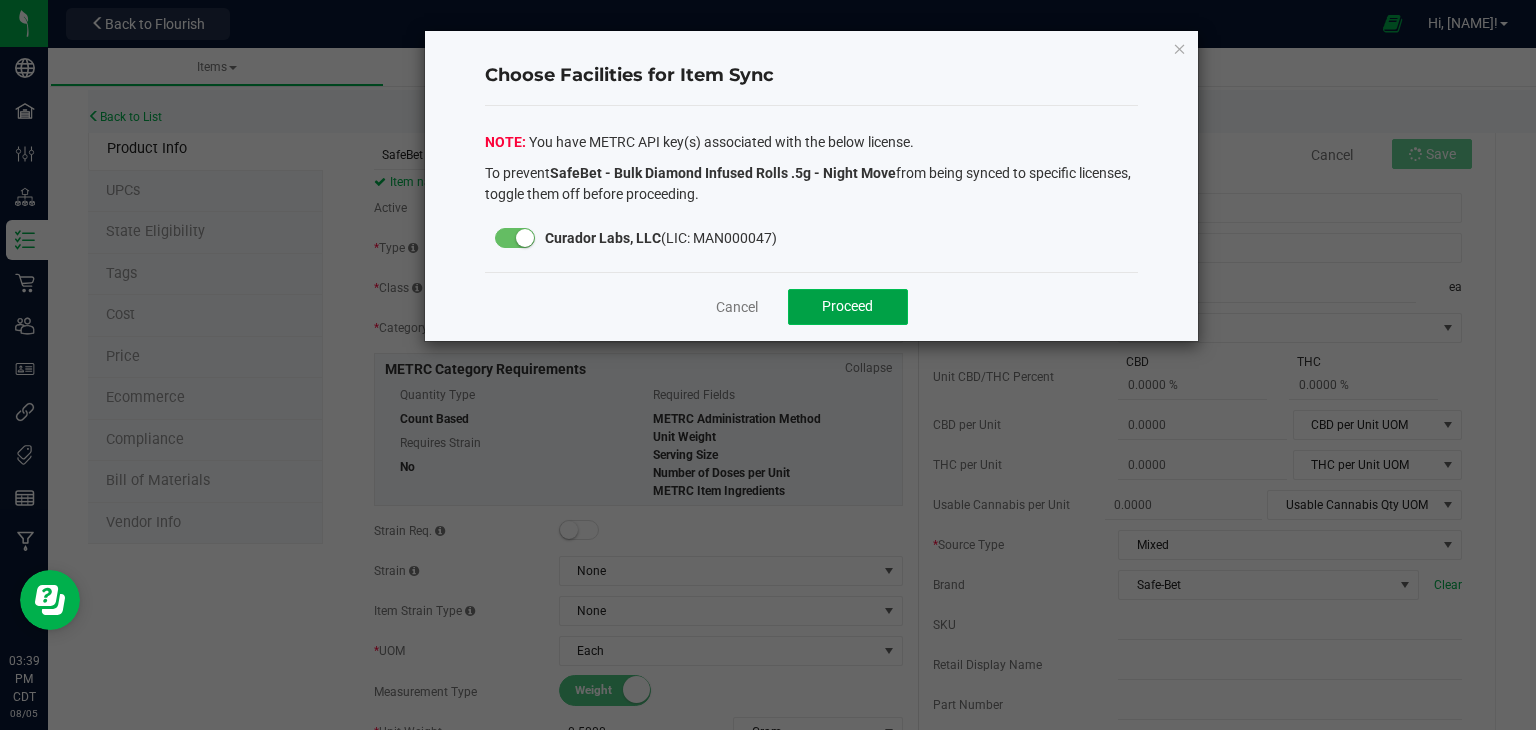 click on "Proceed" 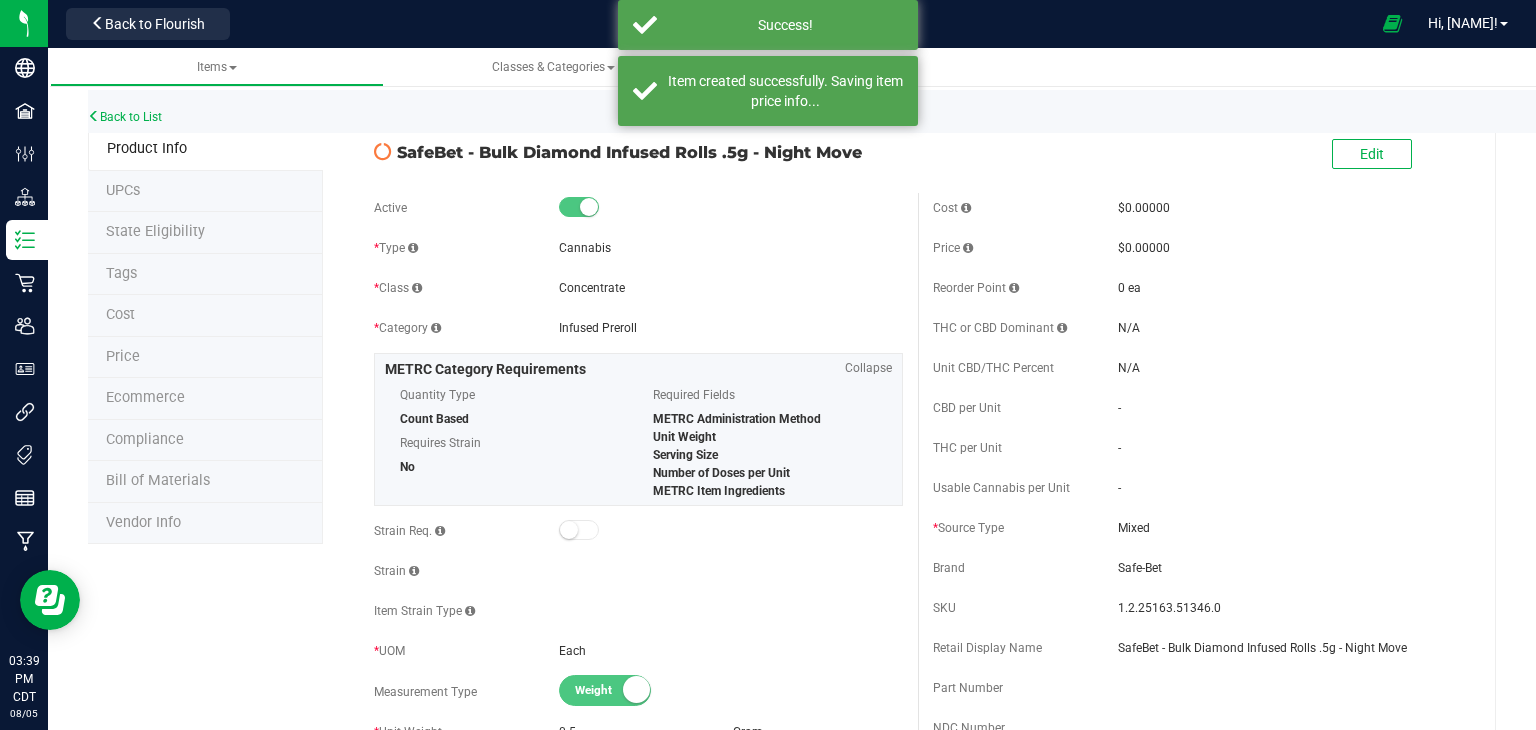 click on "Back to List" at bounding box center (856, 111) 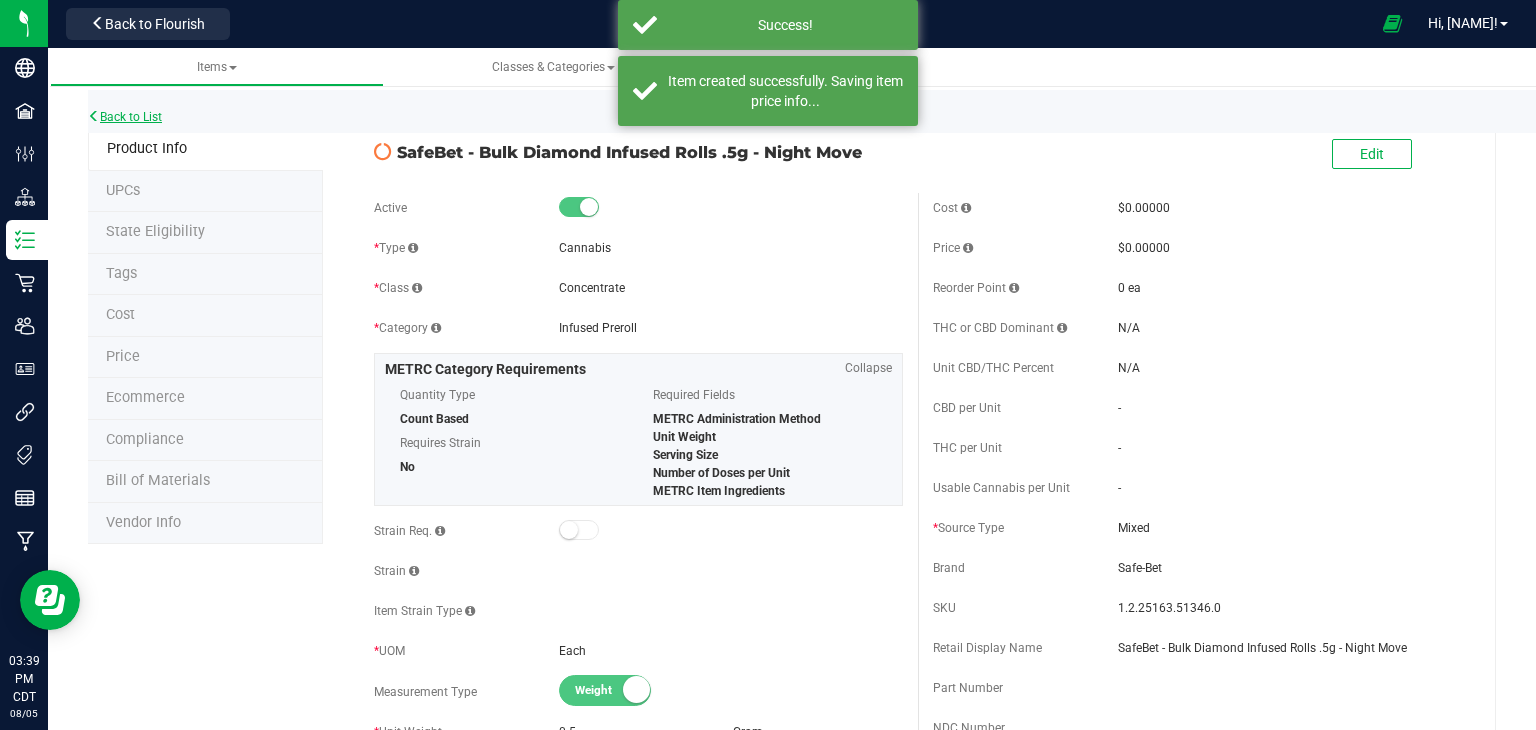 click on "Back to List" at bounding box center (125, 117) 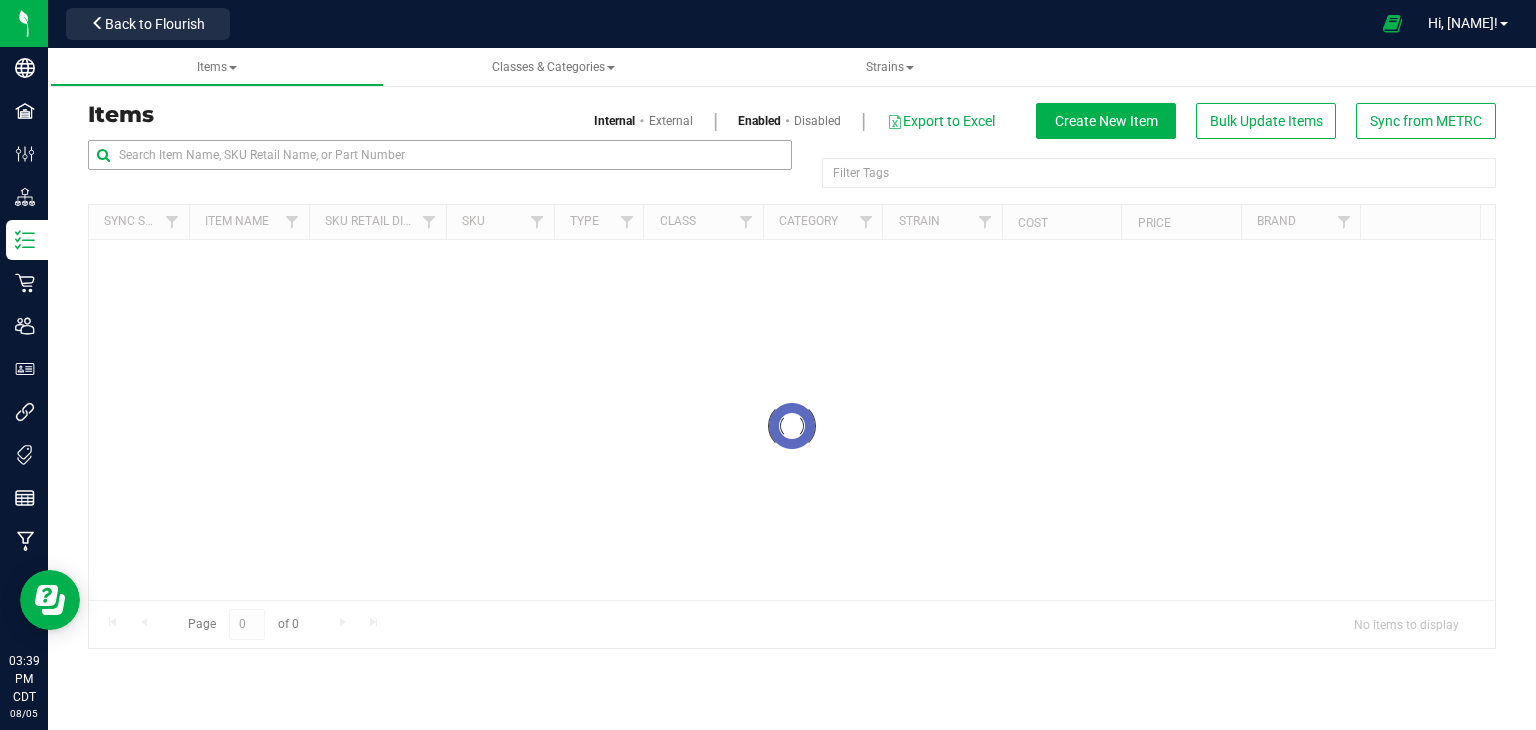 click on "Items
Internal
External
Enabled
Disabled
Export to Excel
Create New Item
Bulk Update Items
Sync from METRC" at bounding box center (792, 121) 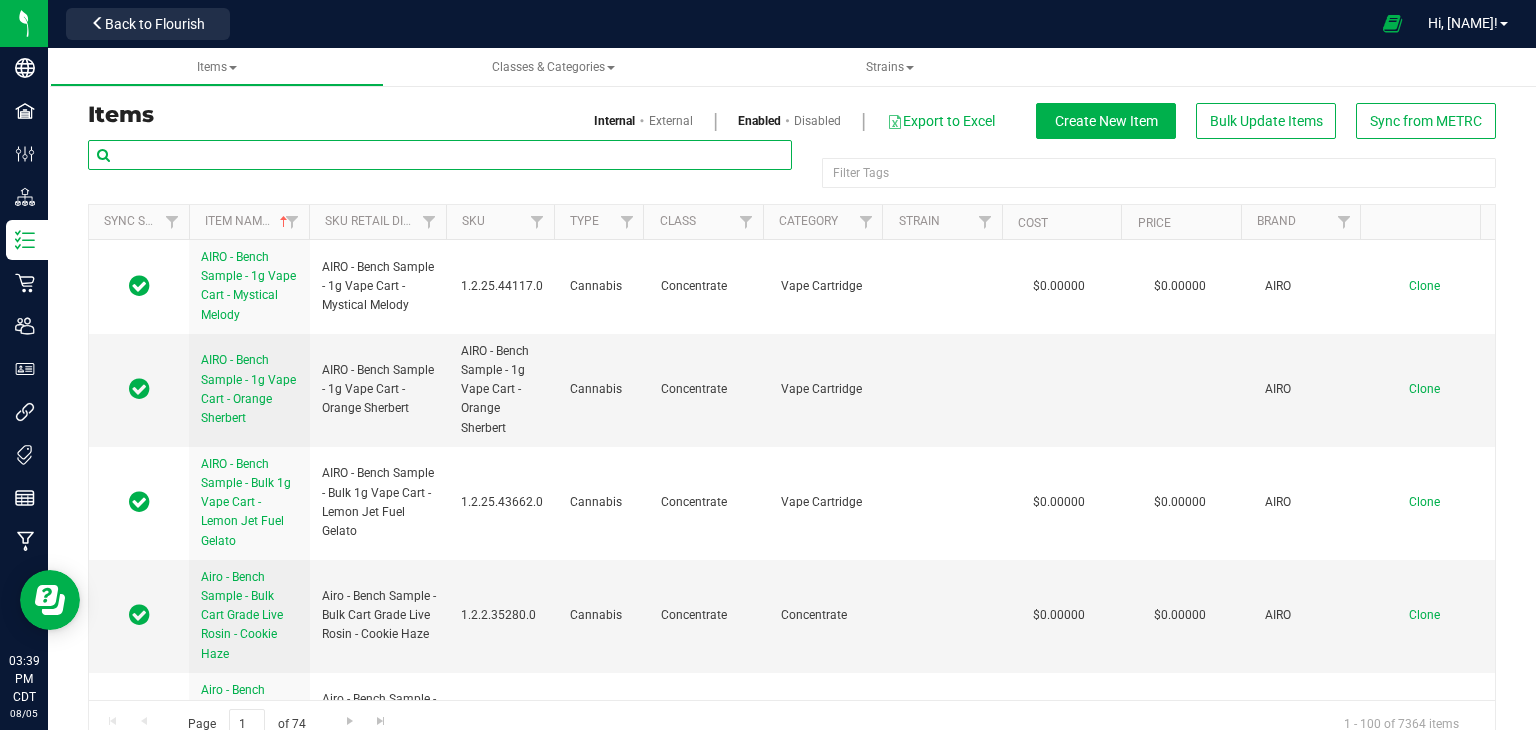 click at bounding box center (440, 155) 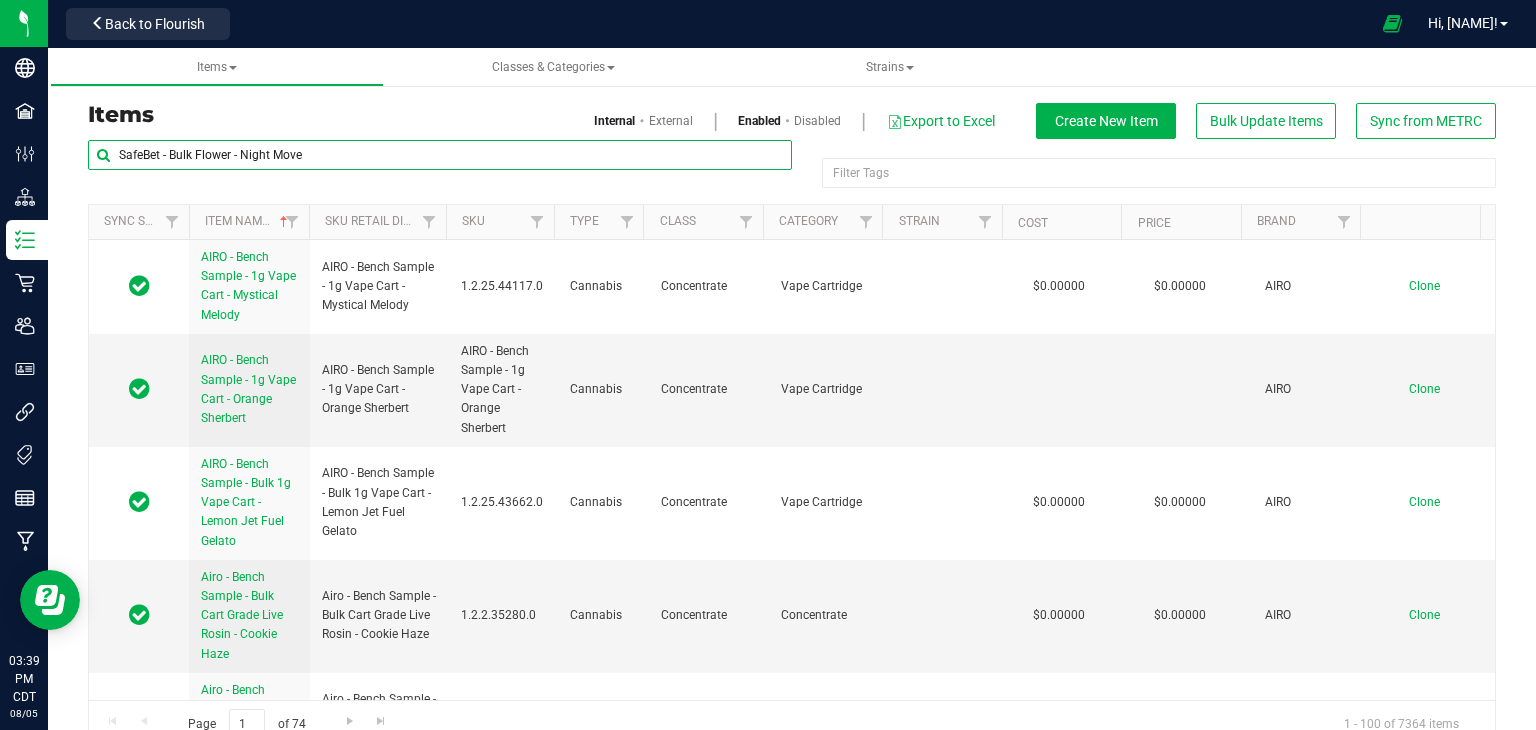 drag, startPoint x: 246, startPoint y: 149, endPoint x: 484, endPoint y: 152, distance: 238.0189 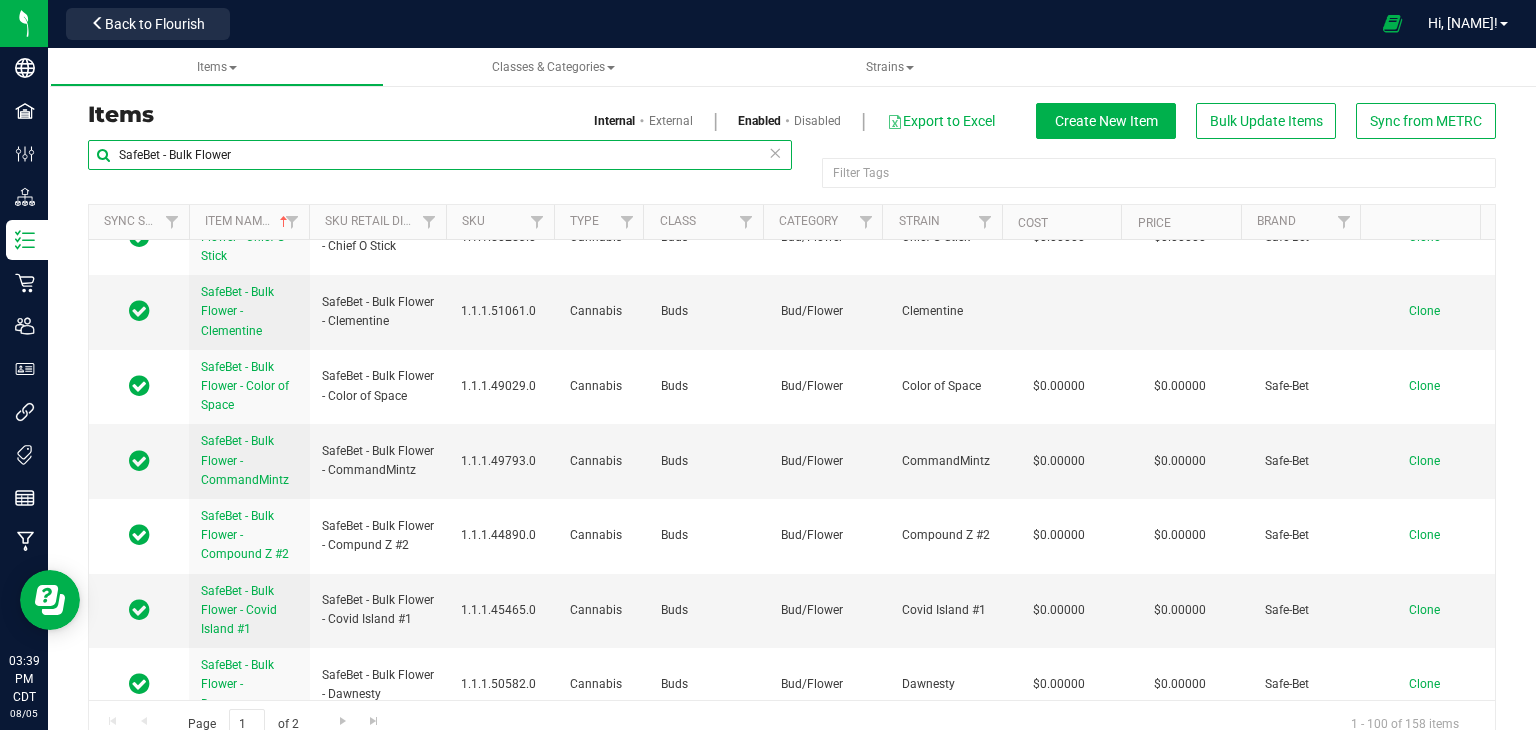 scroll, scrollTop: 7500, scrollLeft: 0, axis: vertical 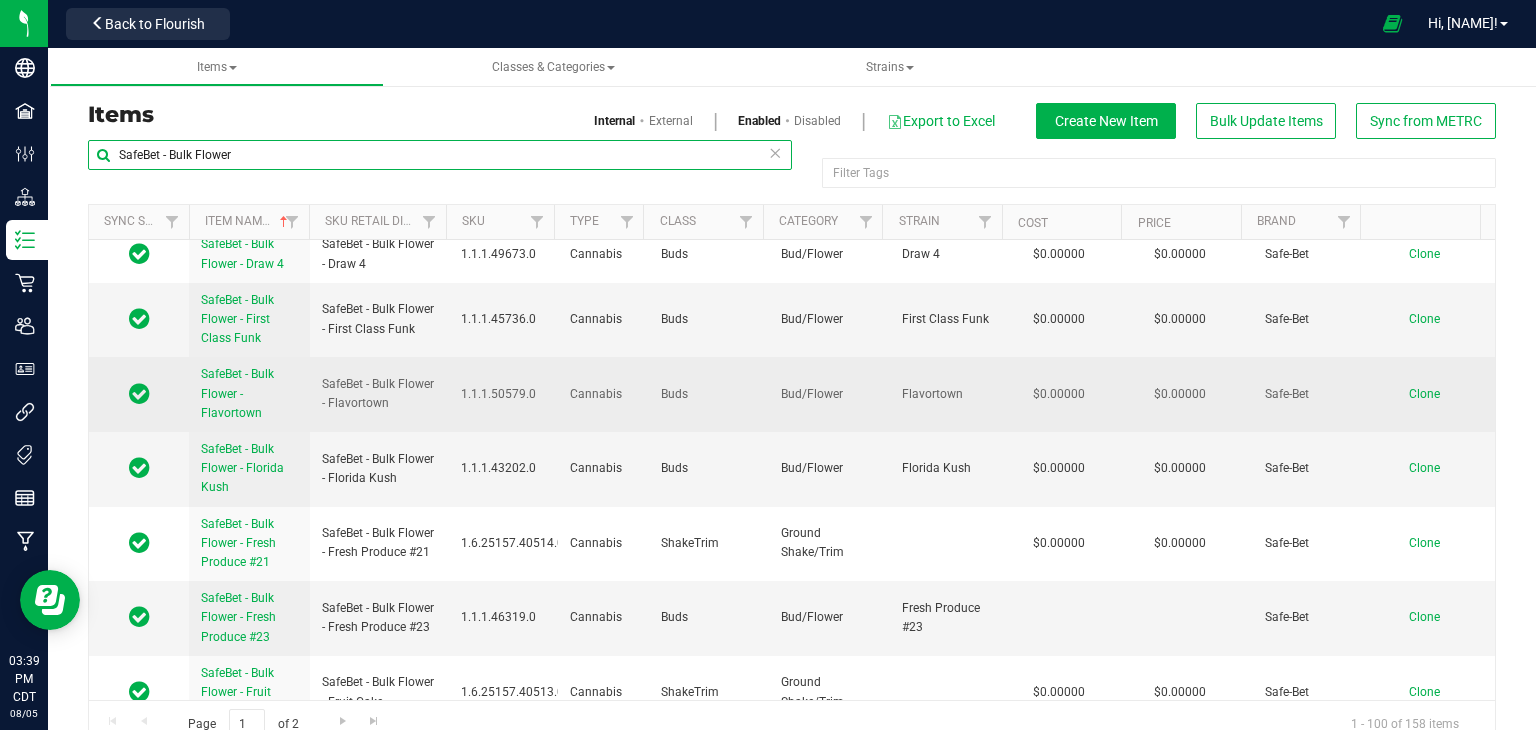 type on "SafeBet - Bulk Flower" 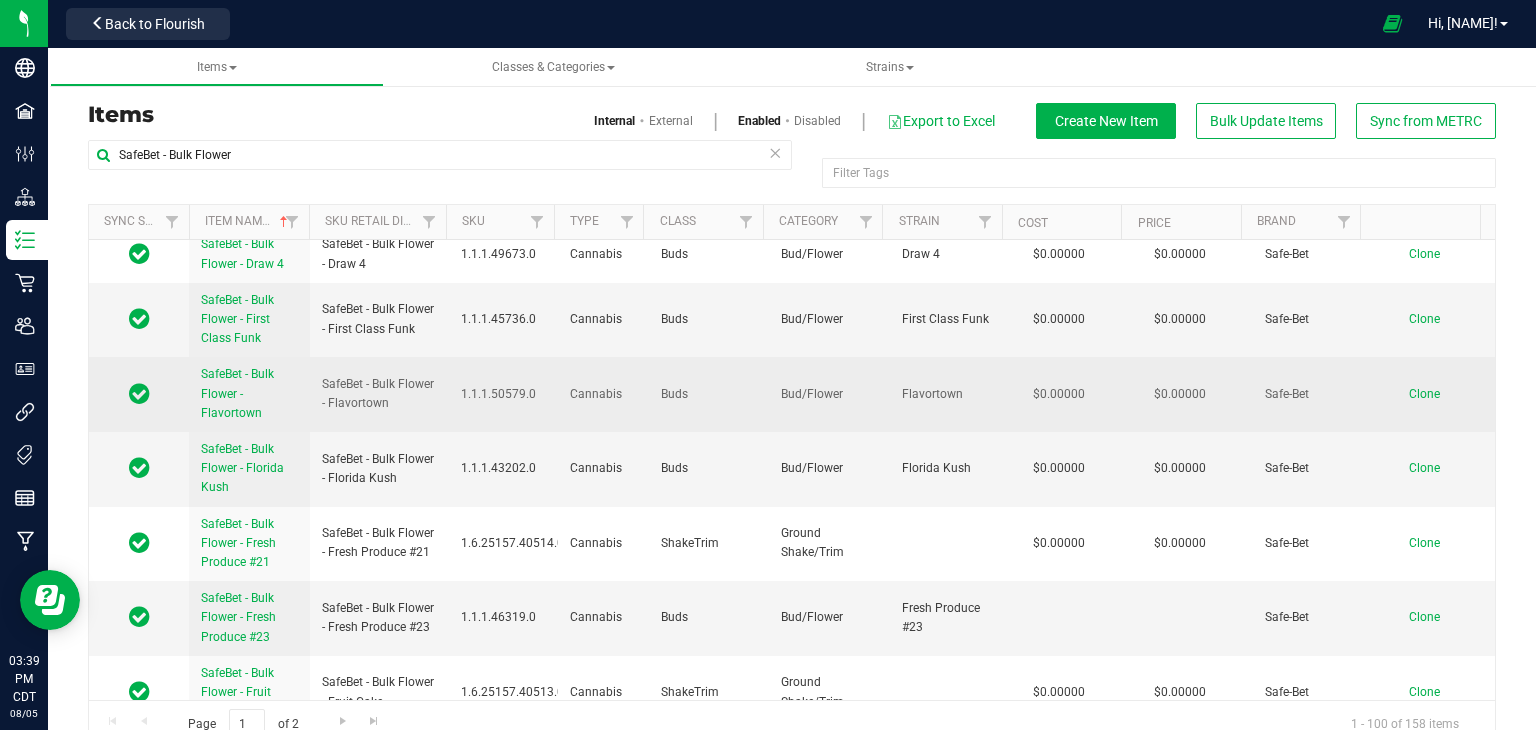 click on "Clone" at bounding box center (1434, 394) 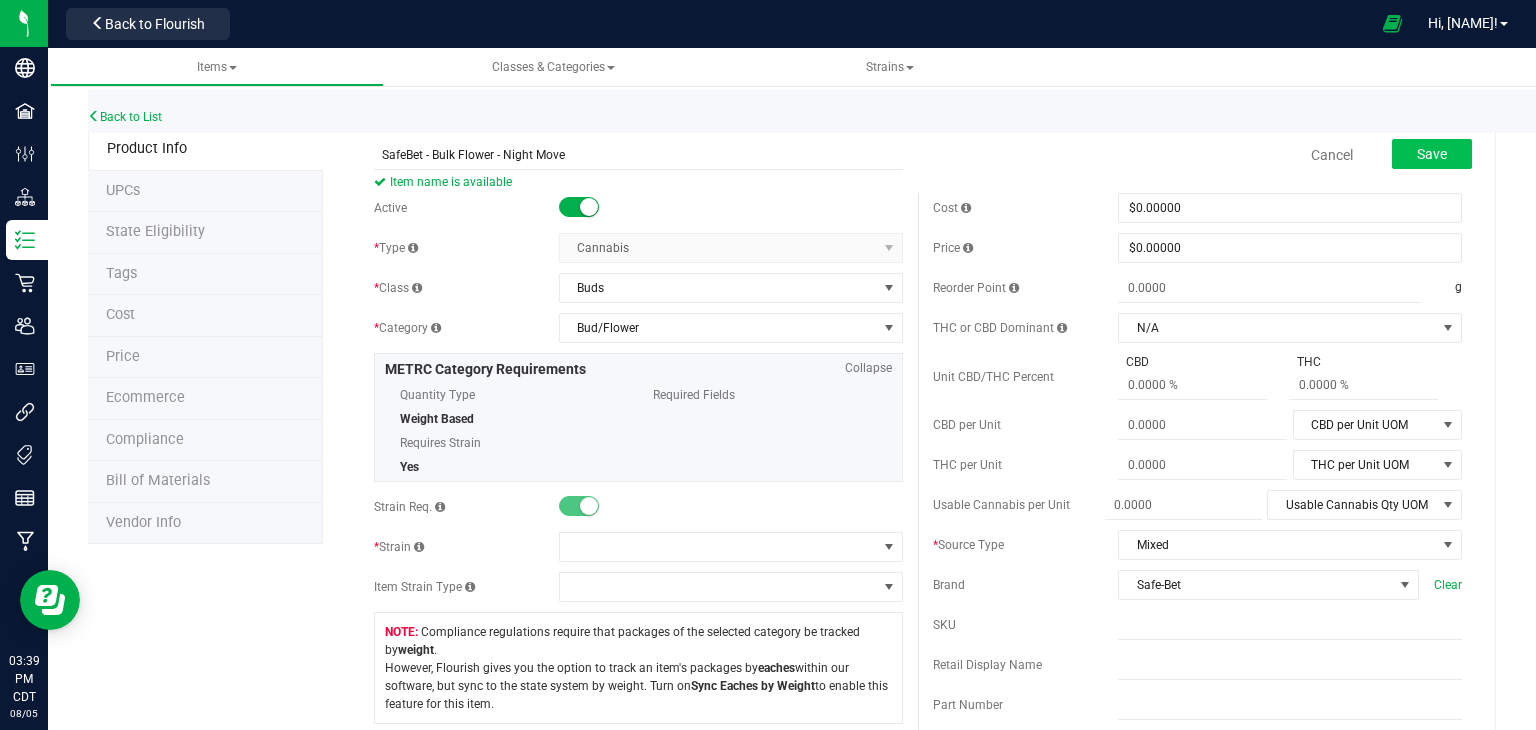 type on "SafeBet - Bulk Flower - Night Move" 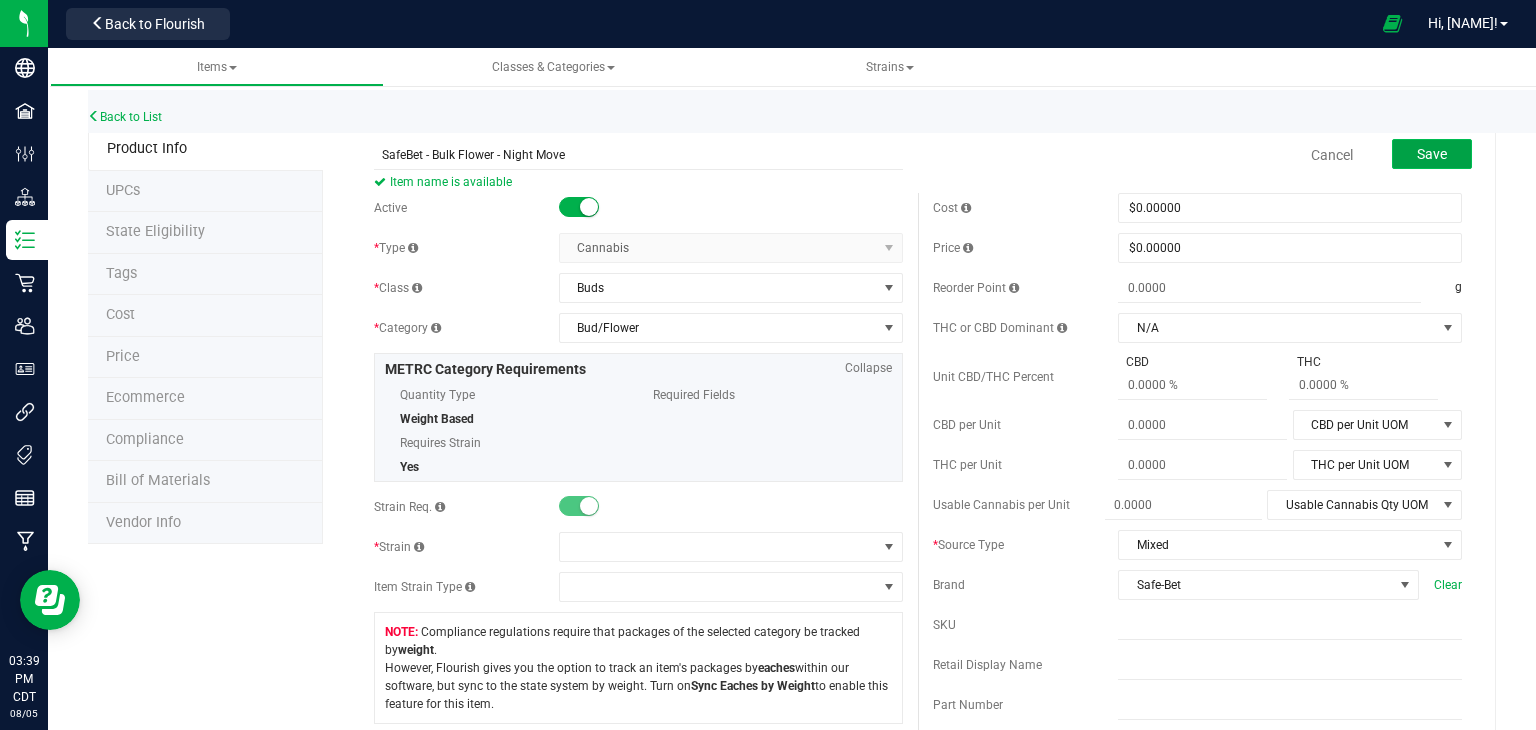 click on "Save" at bounding box center (1432, 154) 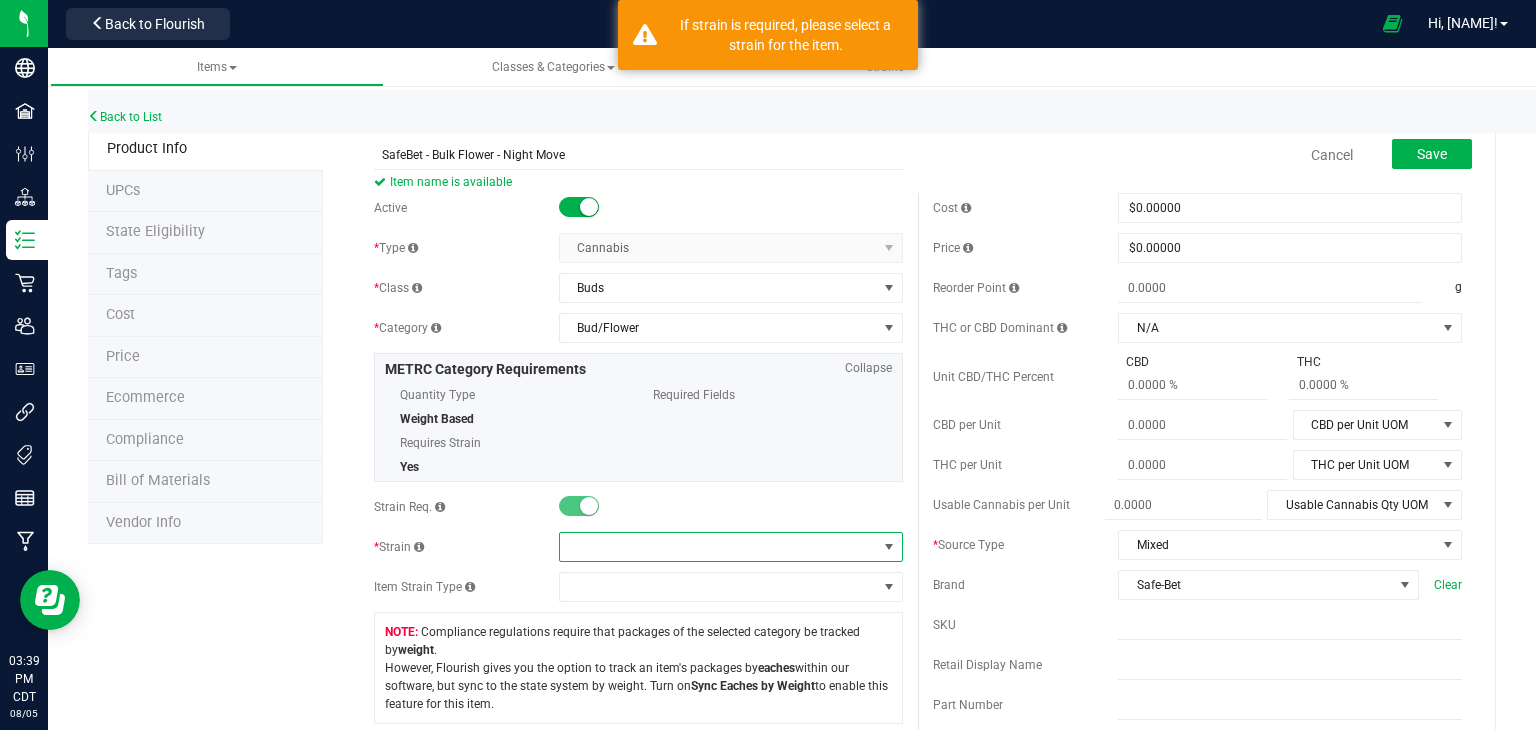 click at bounding box center (718, 547) 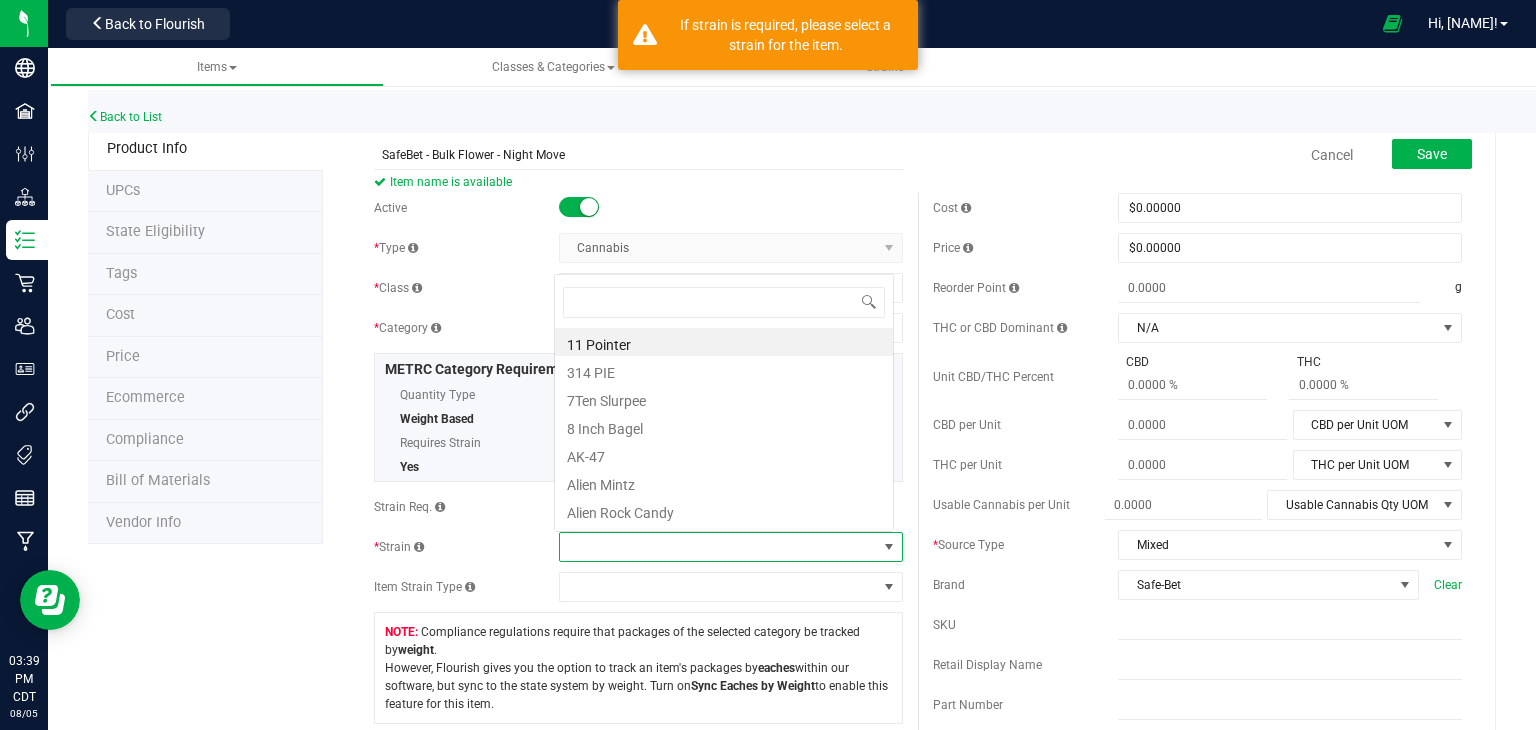 scroll, scrollTop: 0, scrollLeft: 0, axis: both 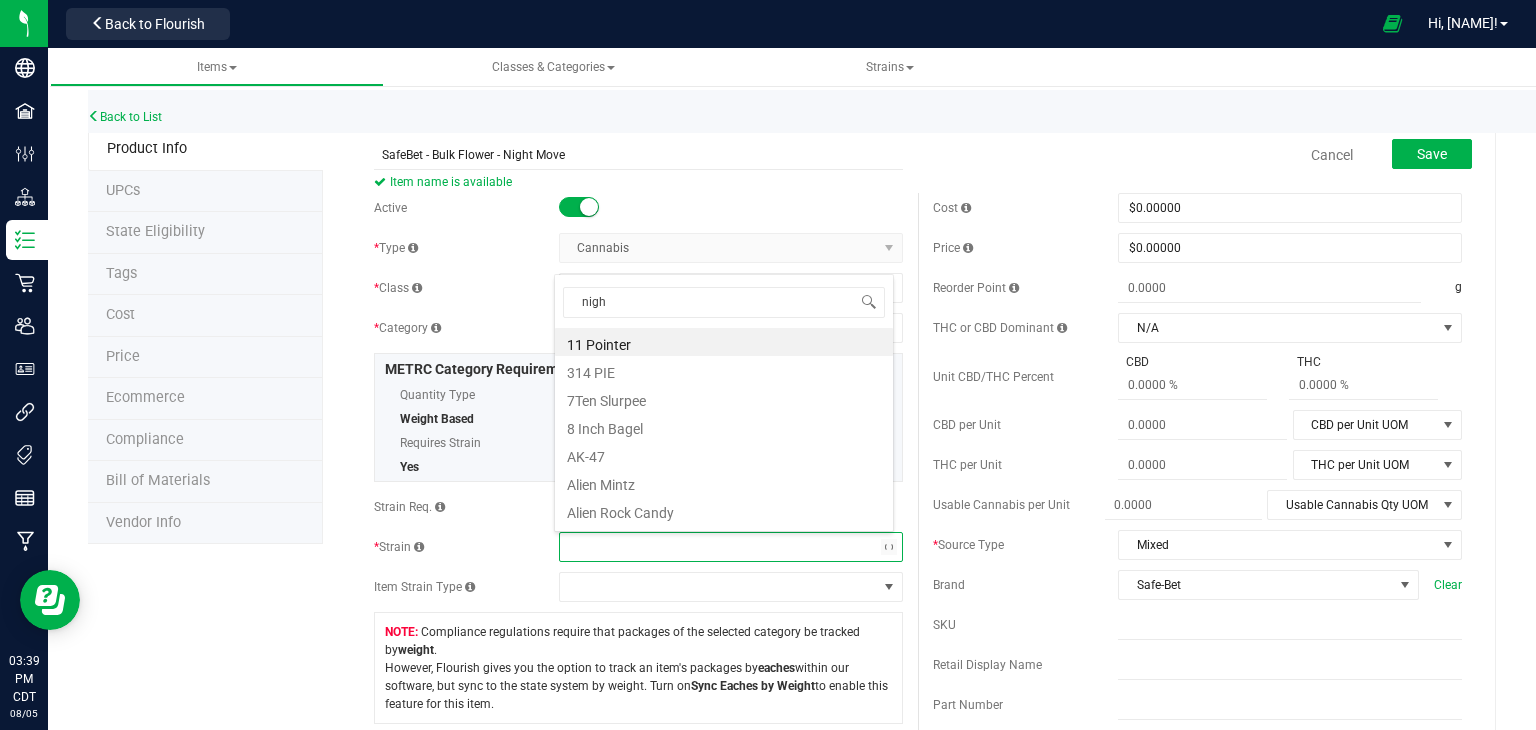 type on "night" 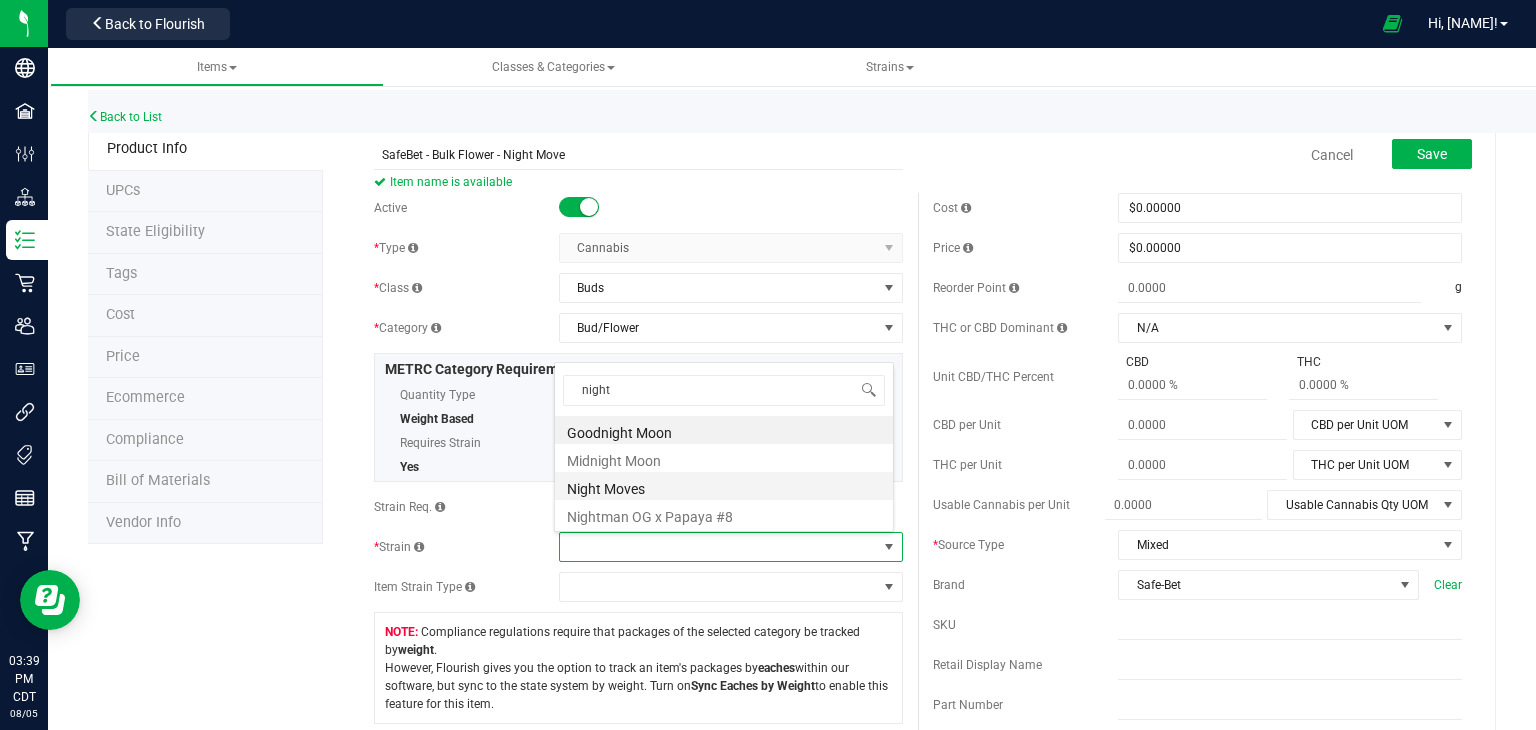 click on "Night Moves" at bounding box center (724, 486) 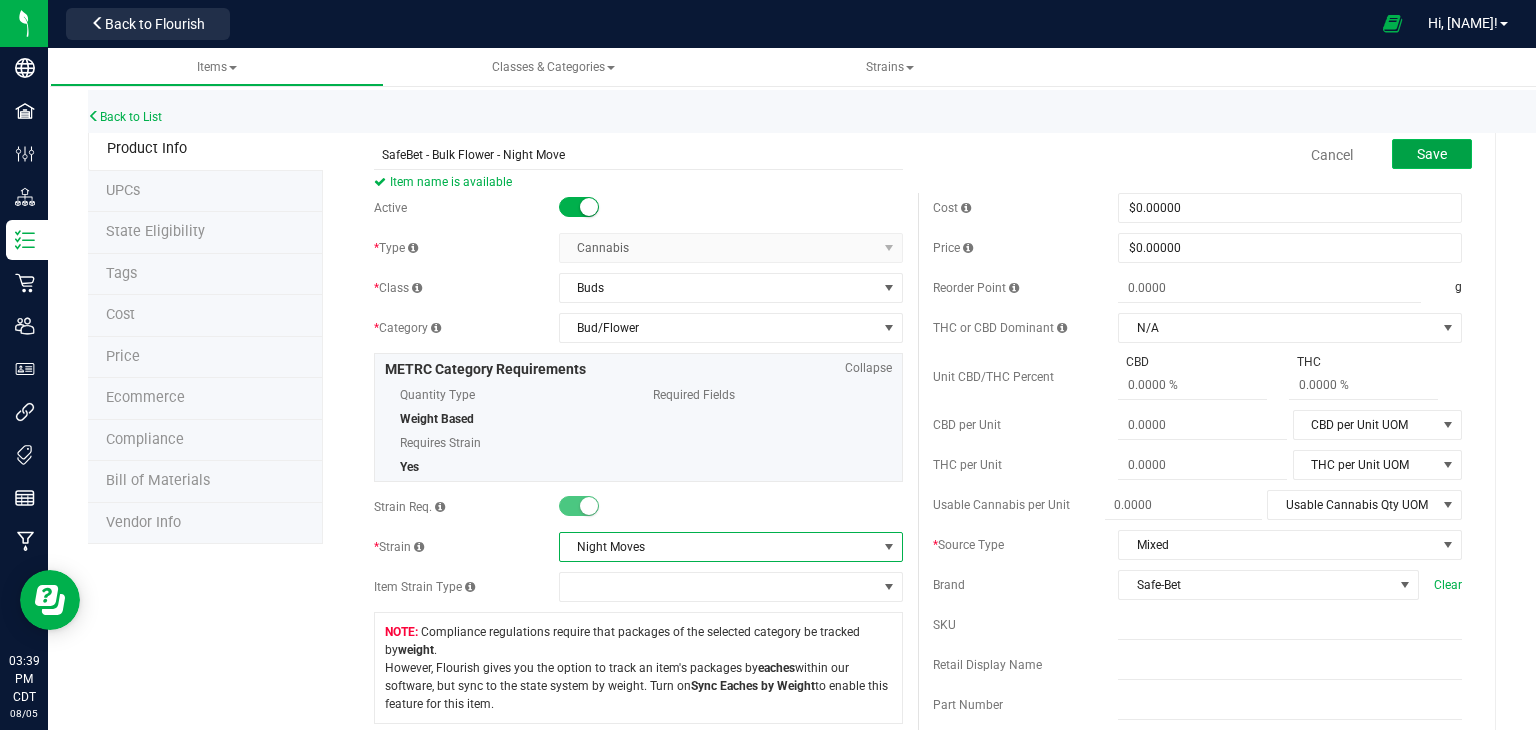 click on "Save" at bounding box center [1432, 154] 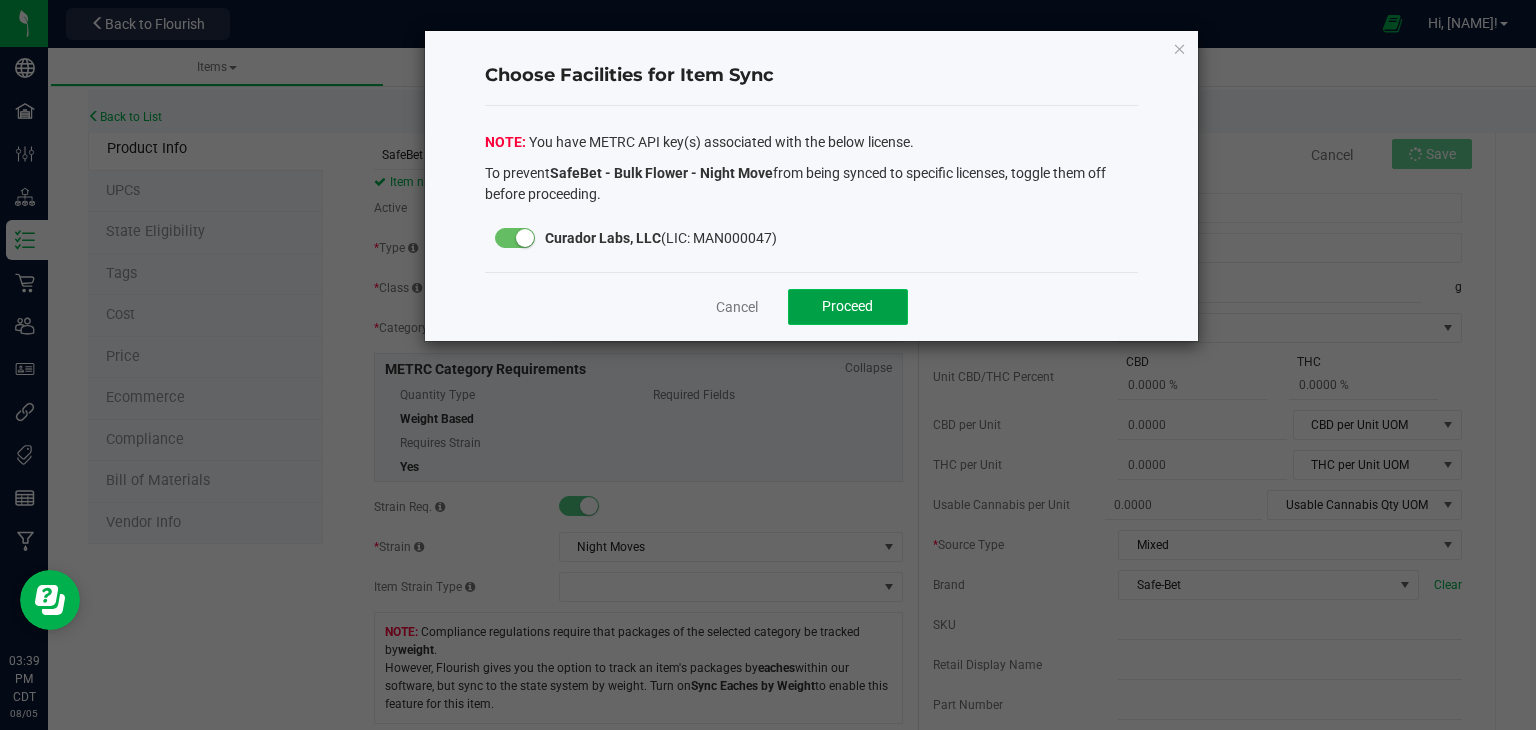 click on "Proceed" 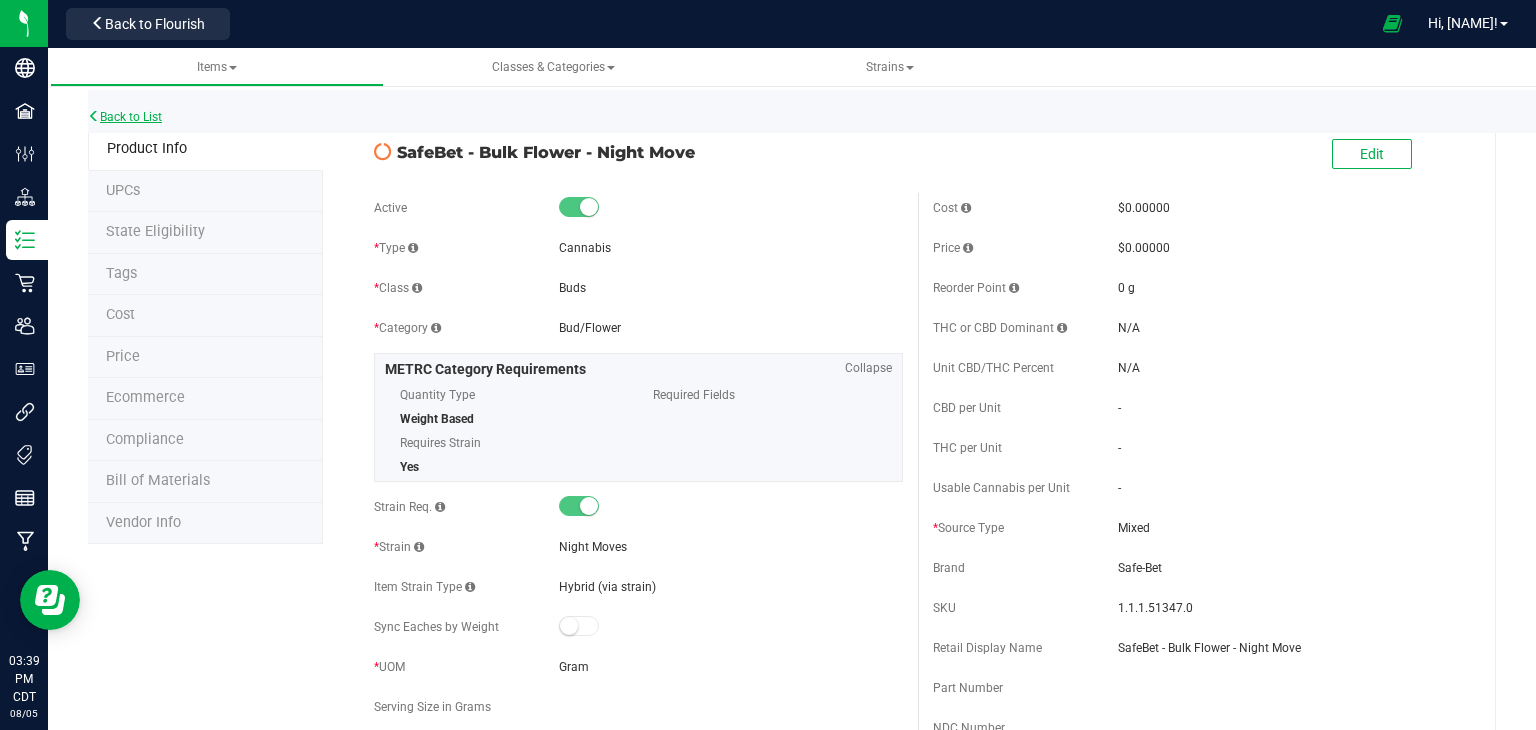 click on "Back to List" at bounding box center (125, 117) 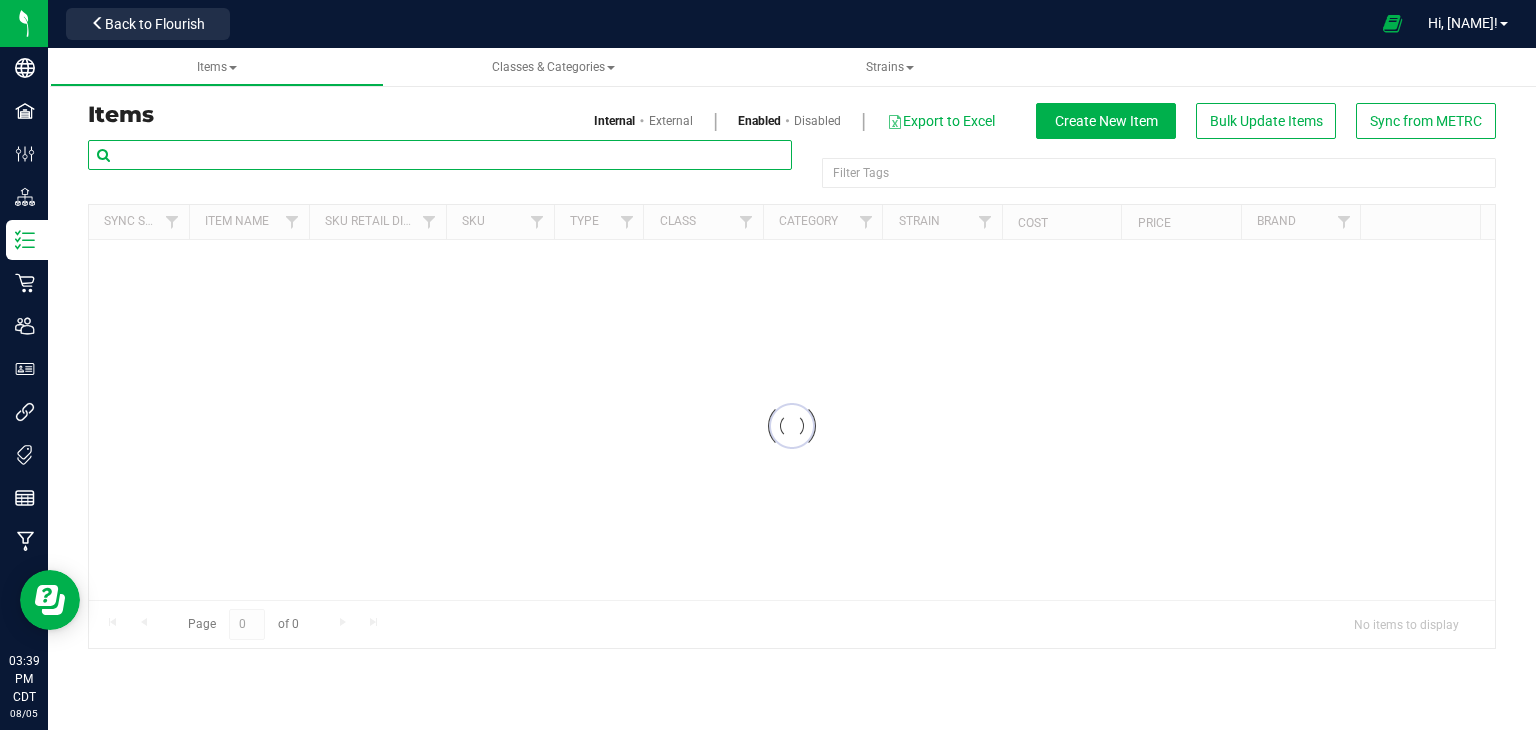 click at bounding box center (440, 155) 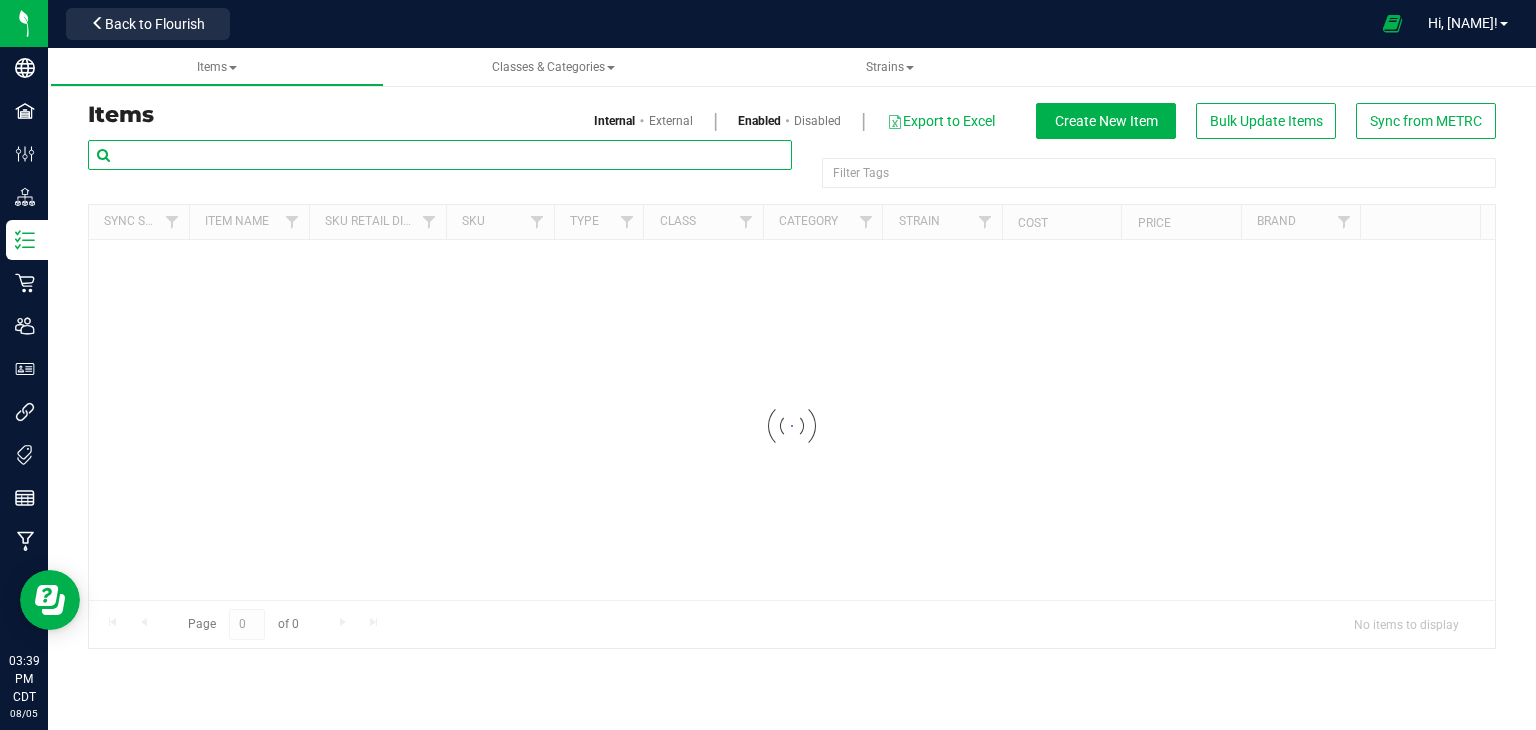 paste on "SafeBet - Bulk Diamond Infused Flower - Night Move" 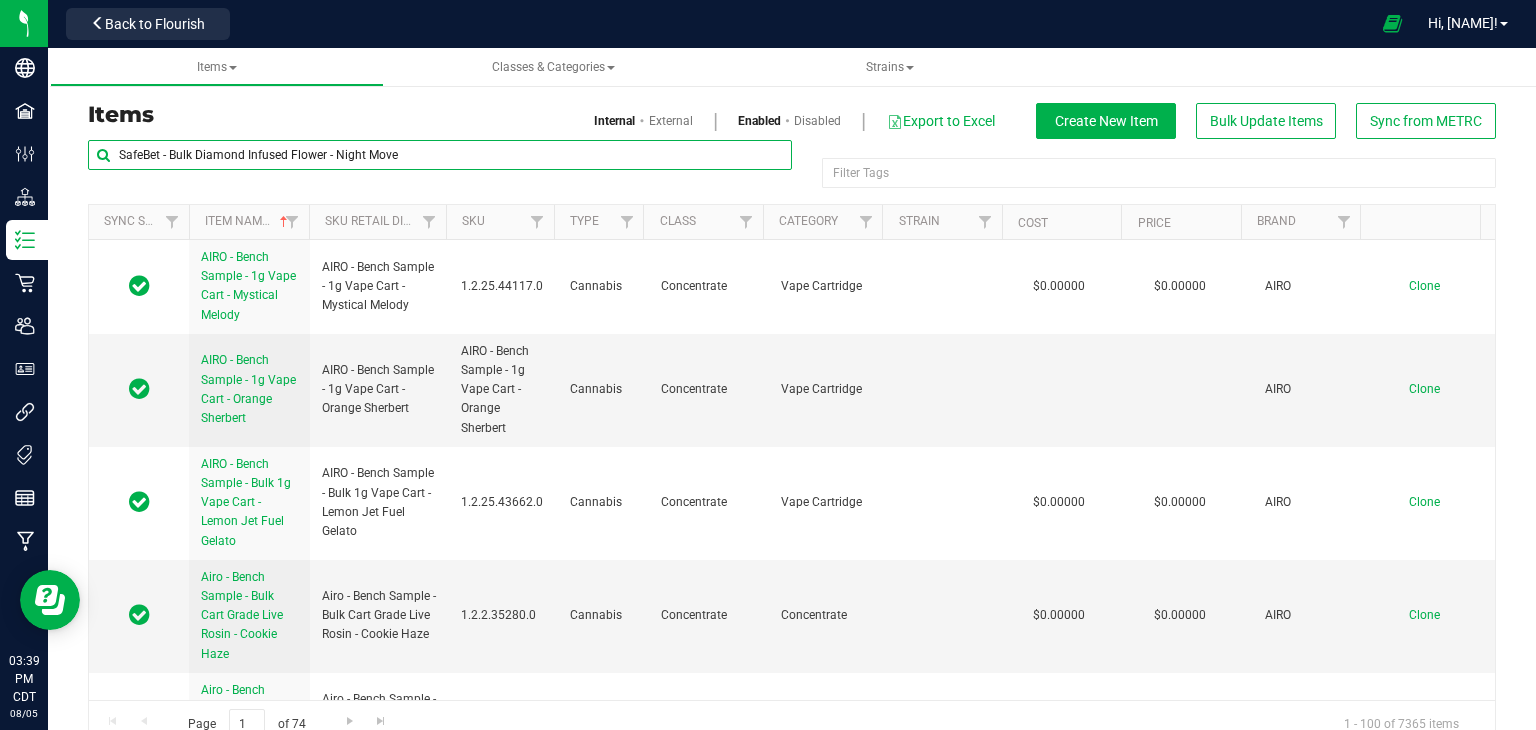 drag, startPoint x: 329, startPoint y: 159, endPoint x: 540, endPoint y: 161, distance: 211.00948 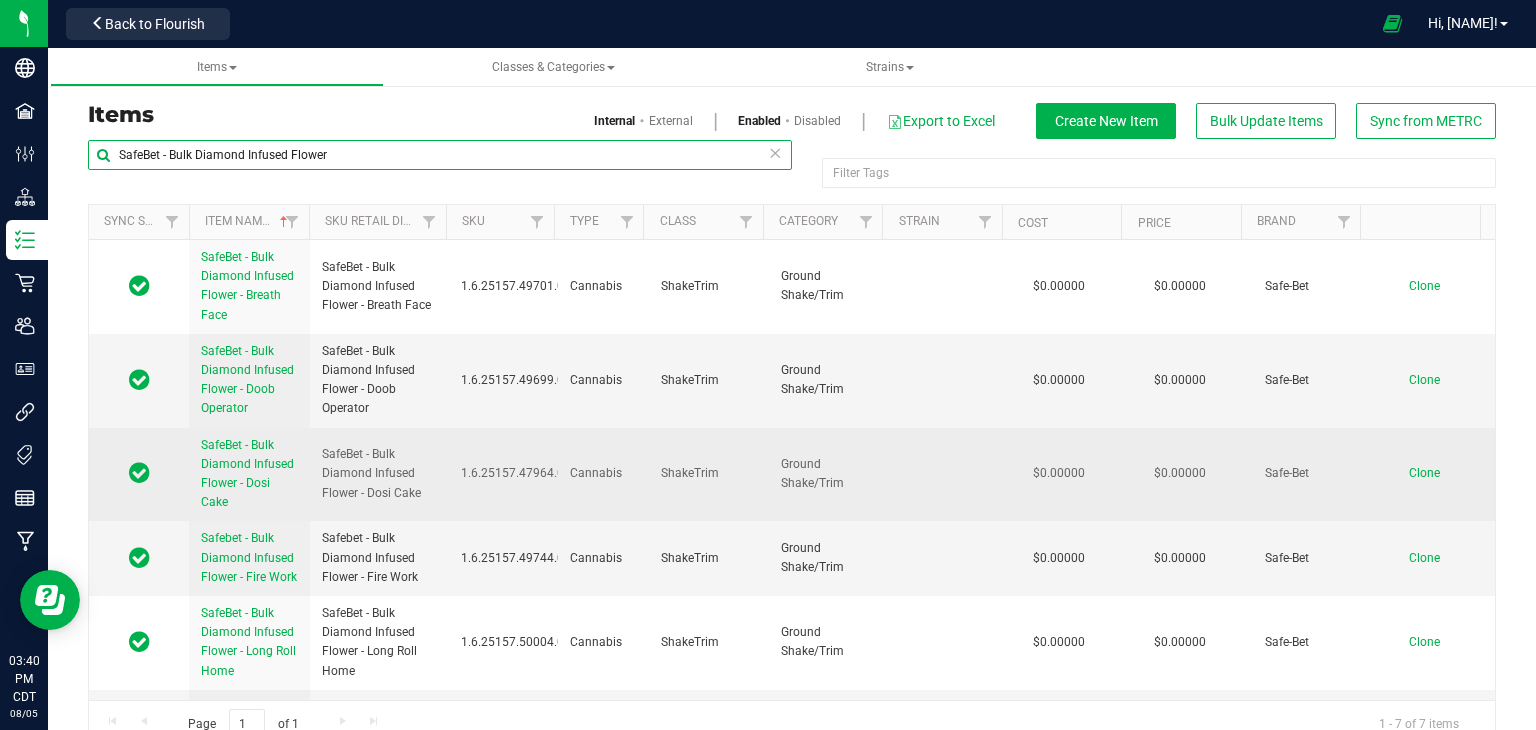 type on "SafeBet - Bulk Diamond Infused Flower" 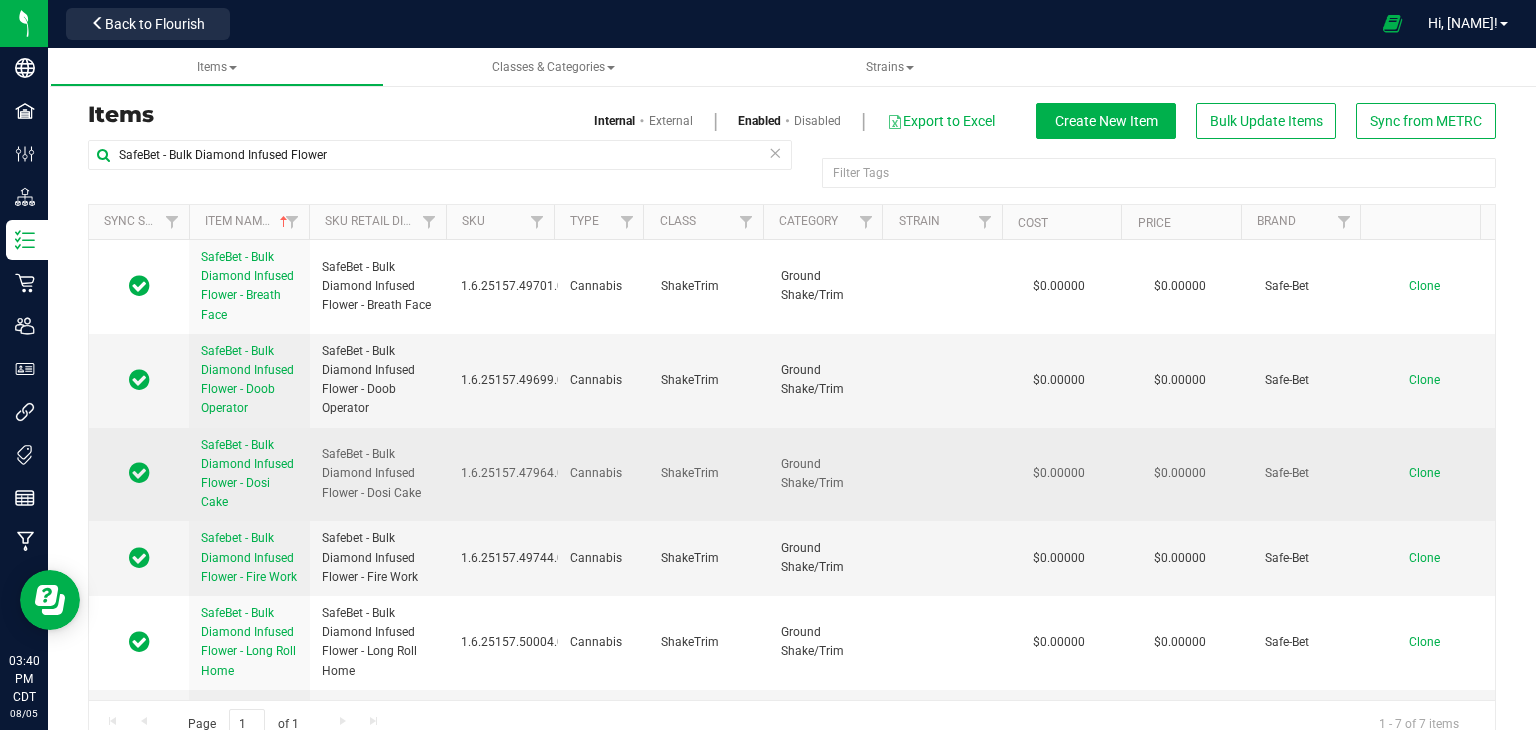 click on "Clone" at bounding box center (1424, 473) 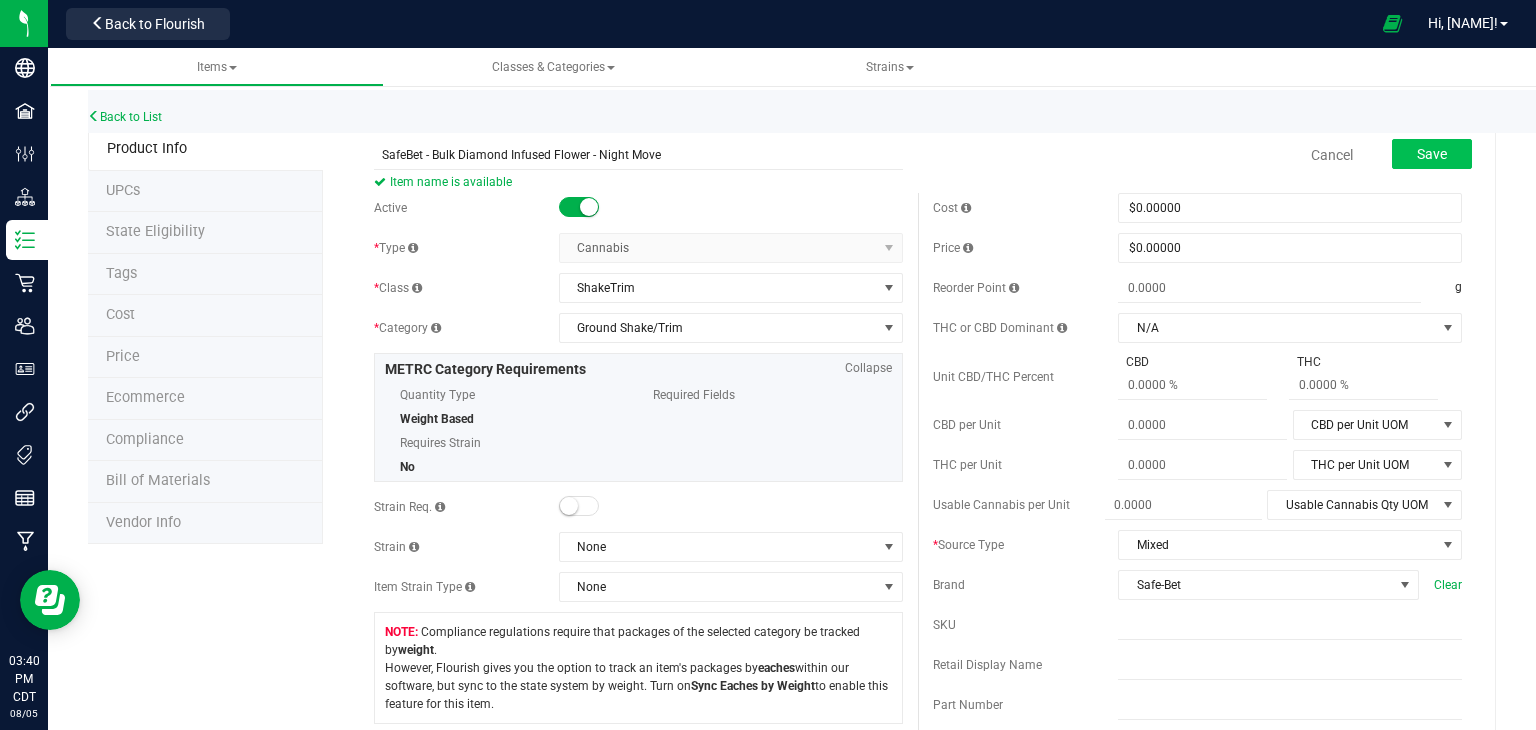 type on "SafeBet - Bulk Diamond Infused Flower - Night Move" 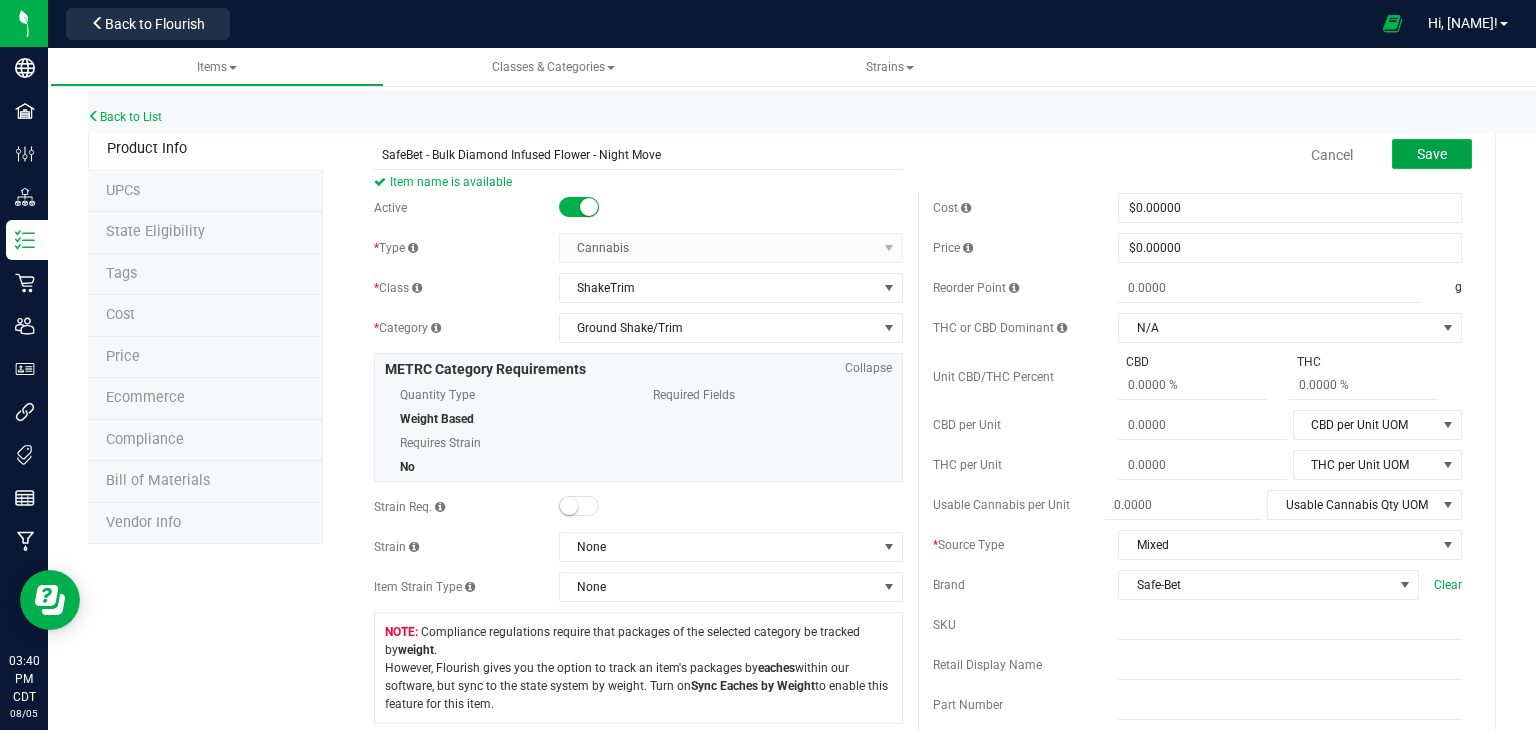 click on "Save" at bounding box center [1432, 154] 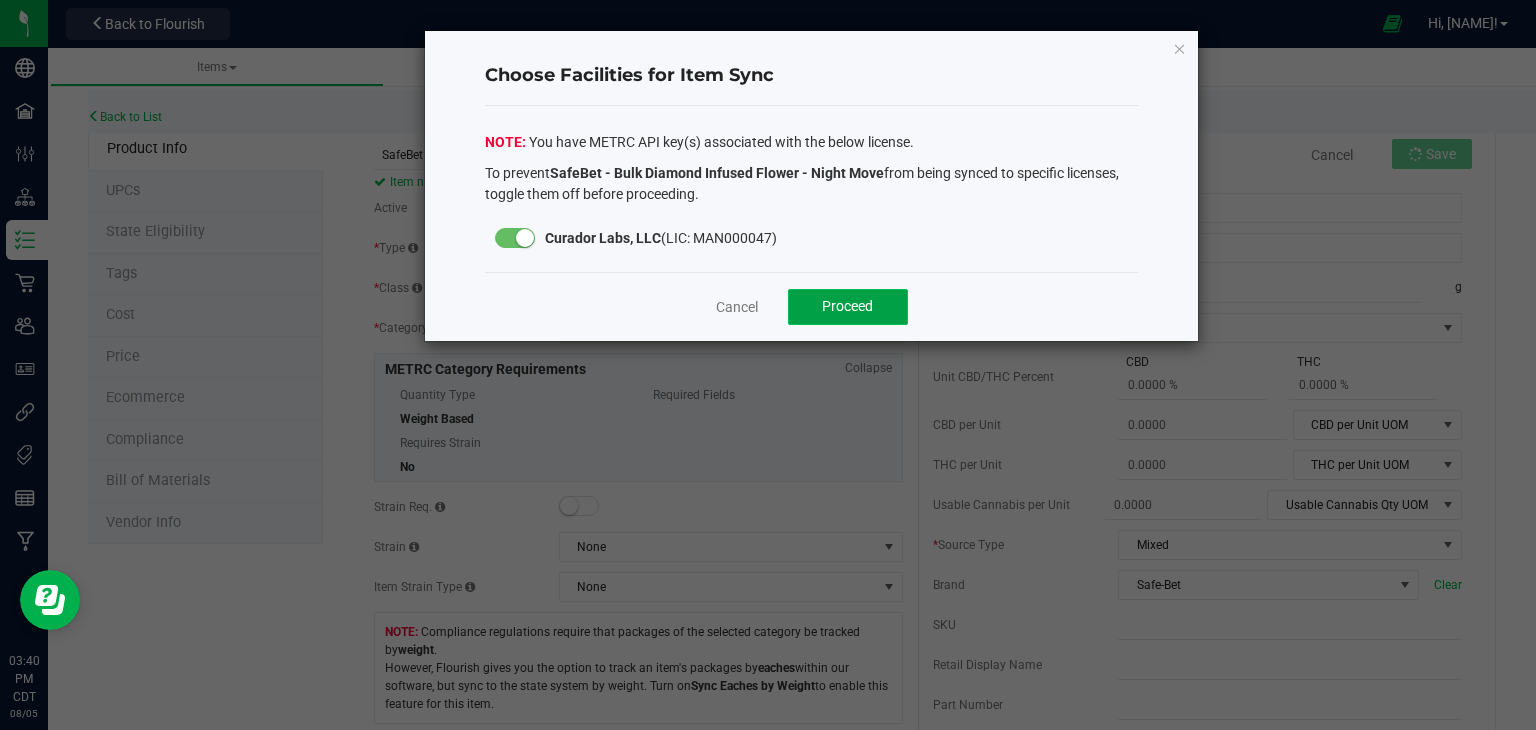 click on "Proceed" 